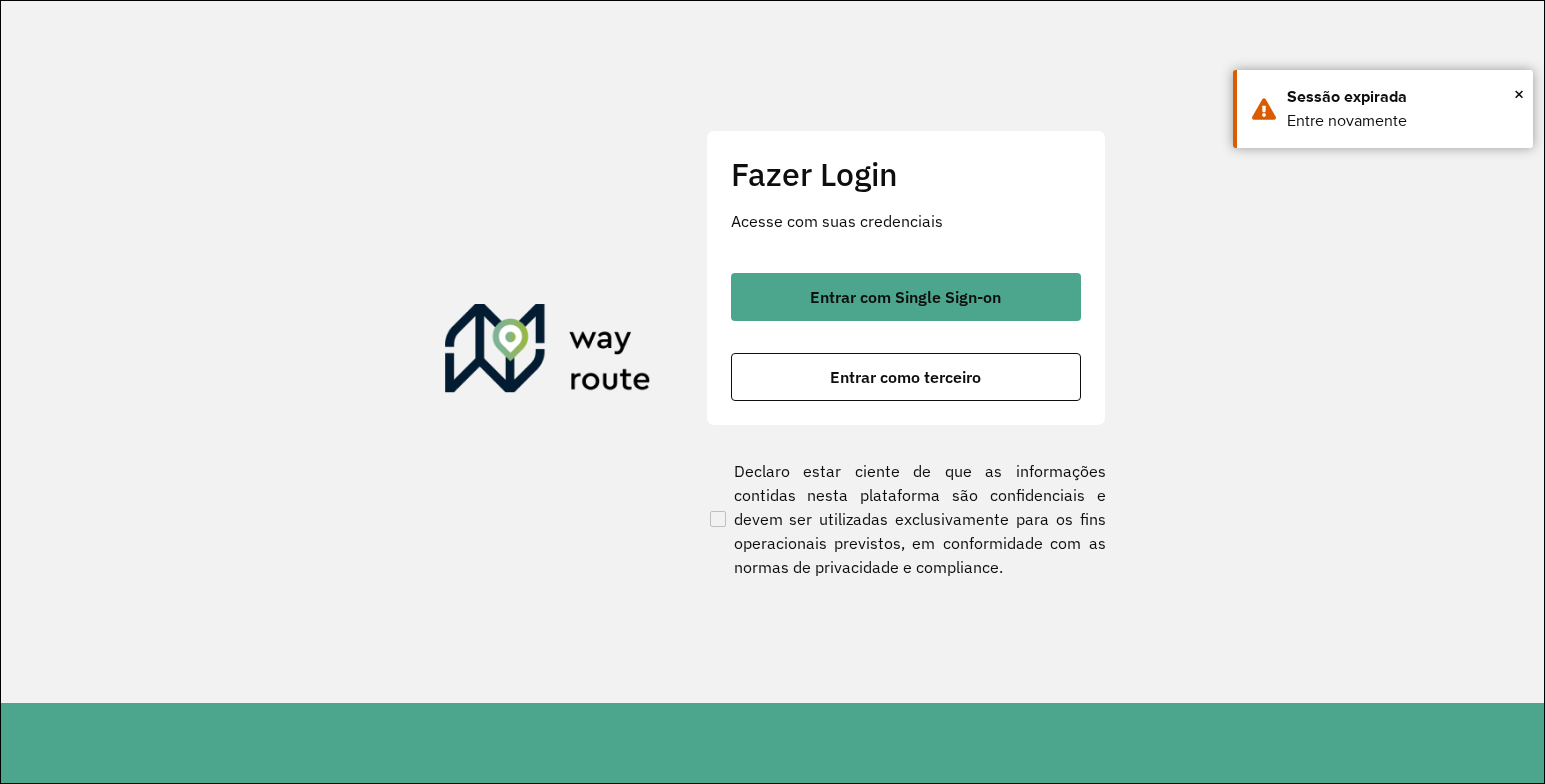scroll, scrollTop: 0, scrollLeft: 0, axis: both 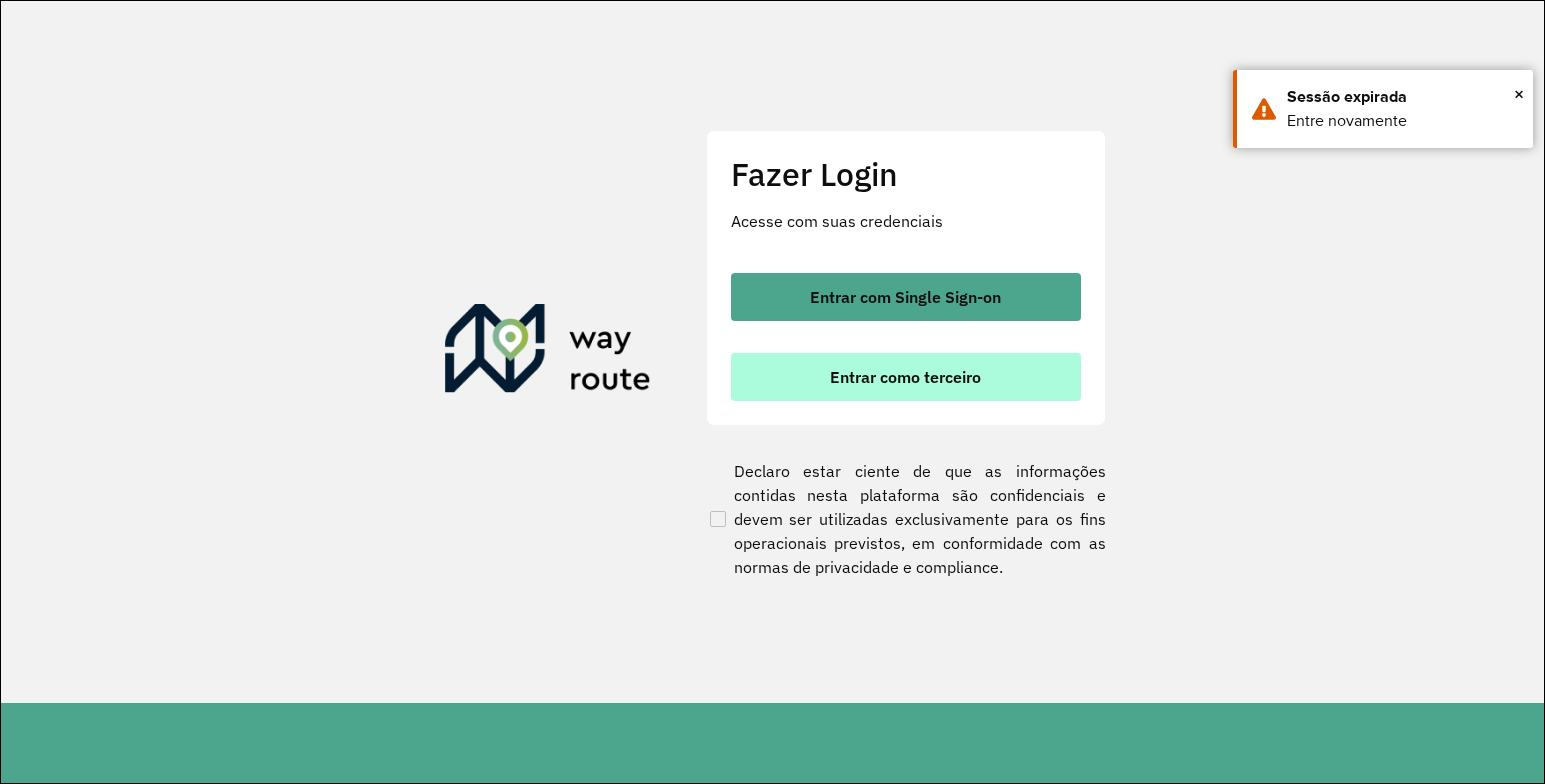 click on "Entrar como terceiro" at bounding box center [906, 377] 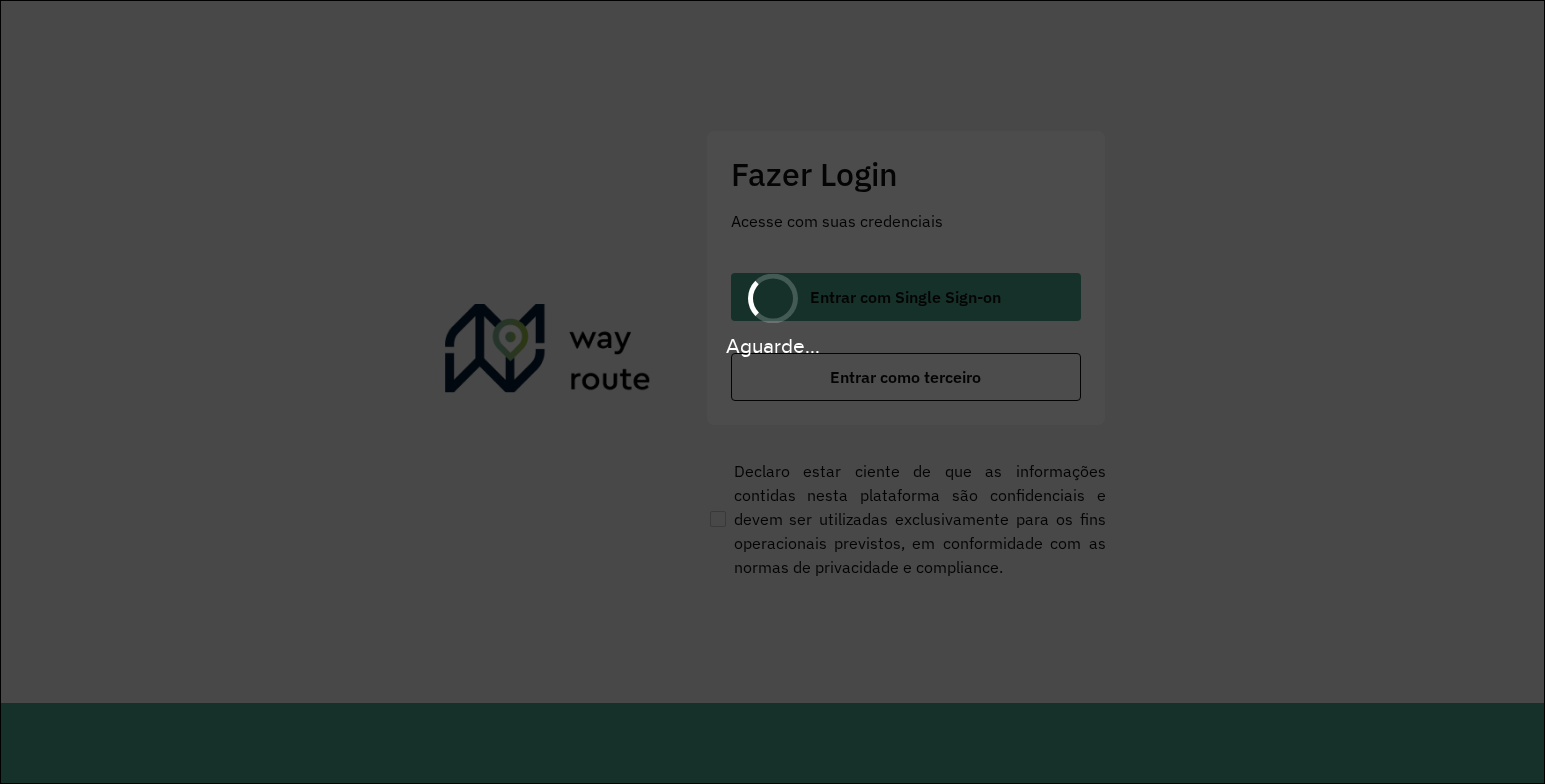 scroll, scrollTop: 0, scrollLeft: 0, axis: both 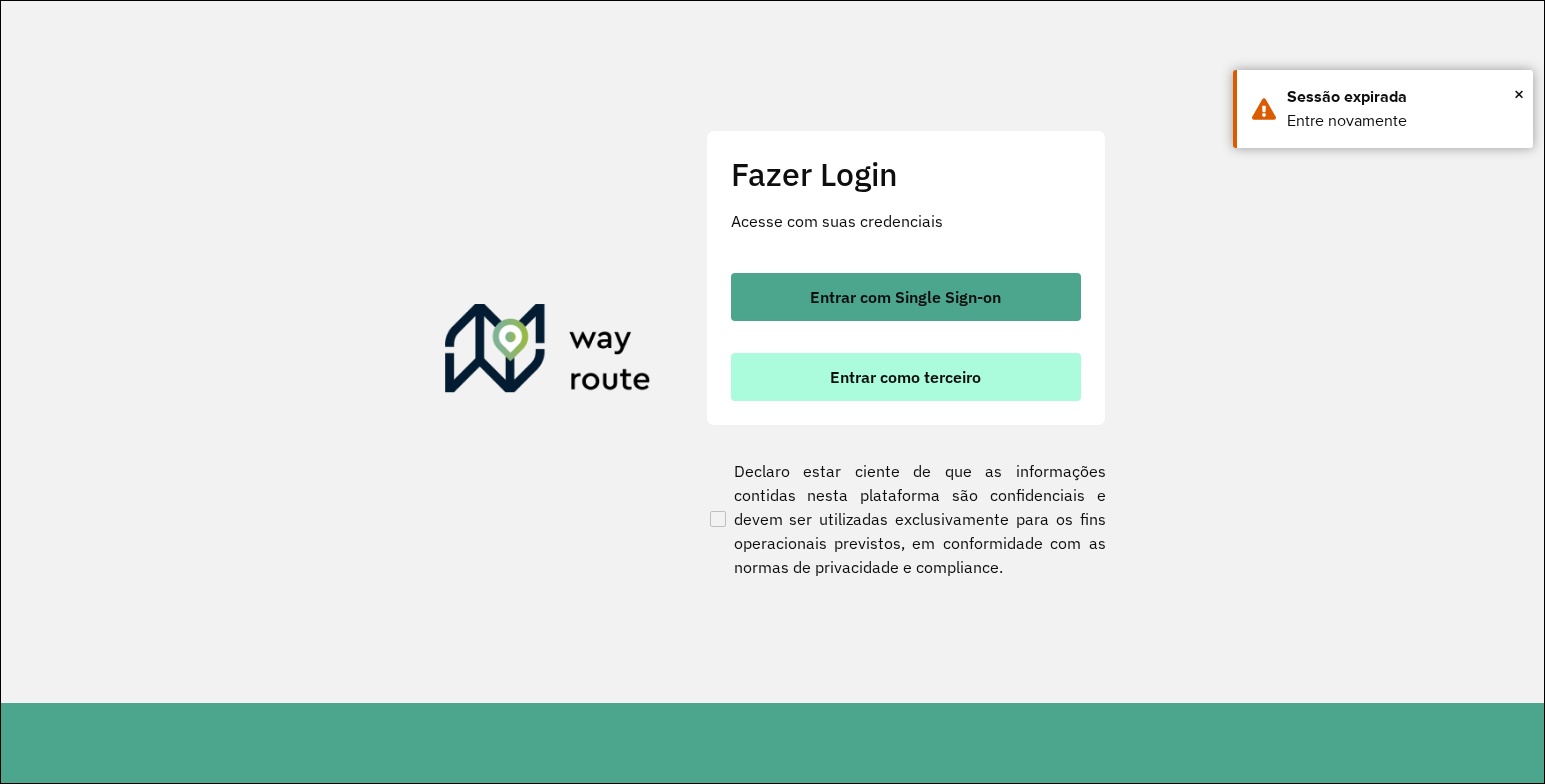 click on "Entrar como terceiro" at bounding box center (906, 377) 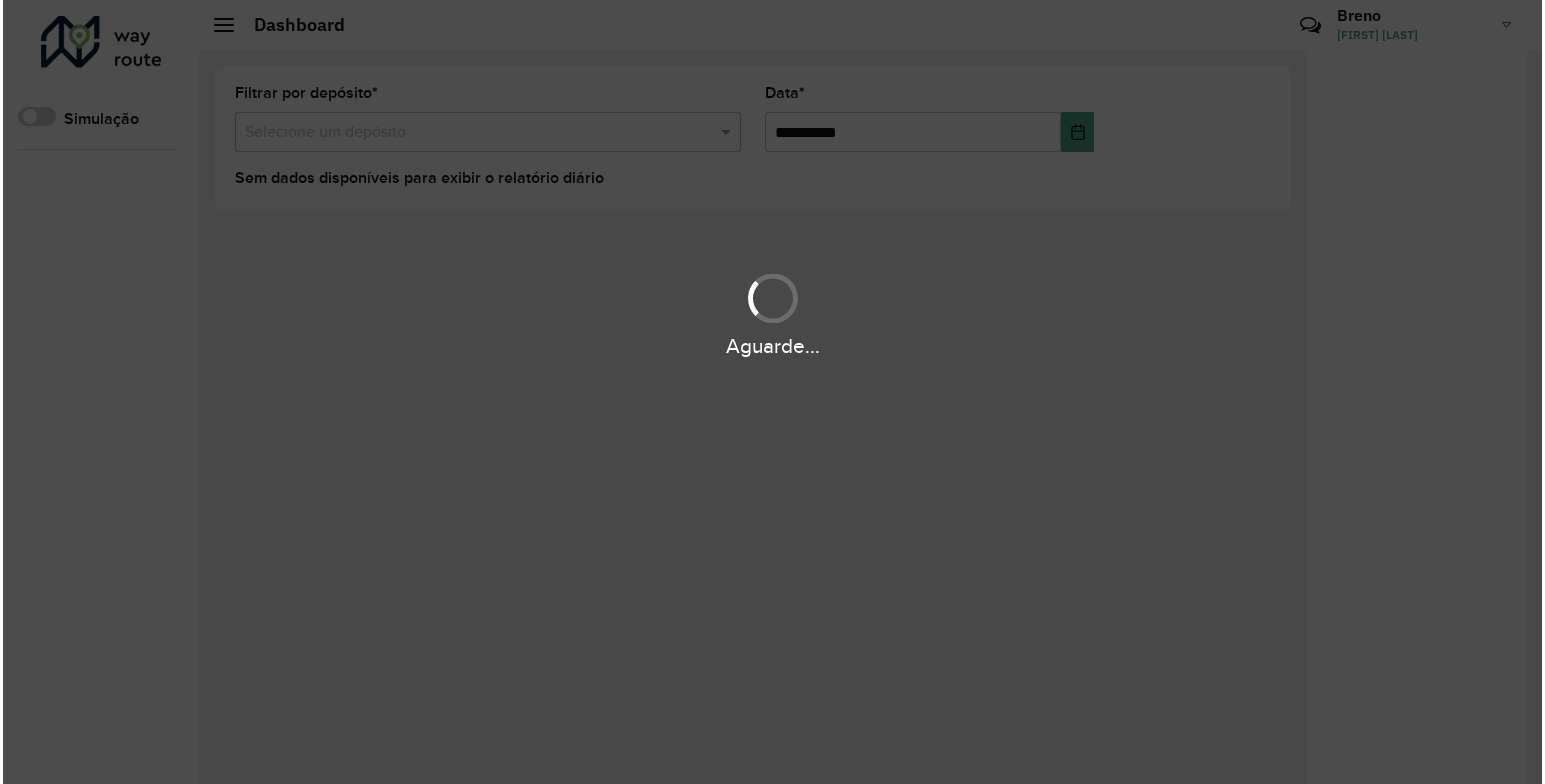 scroll, scrollTop: 0, scrollLeft: 0, axis: both 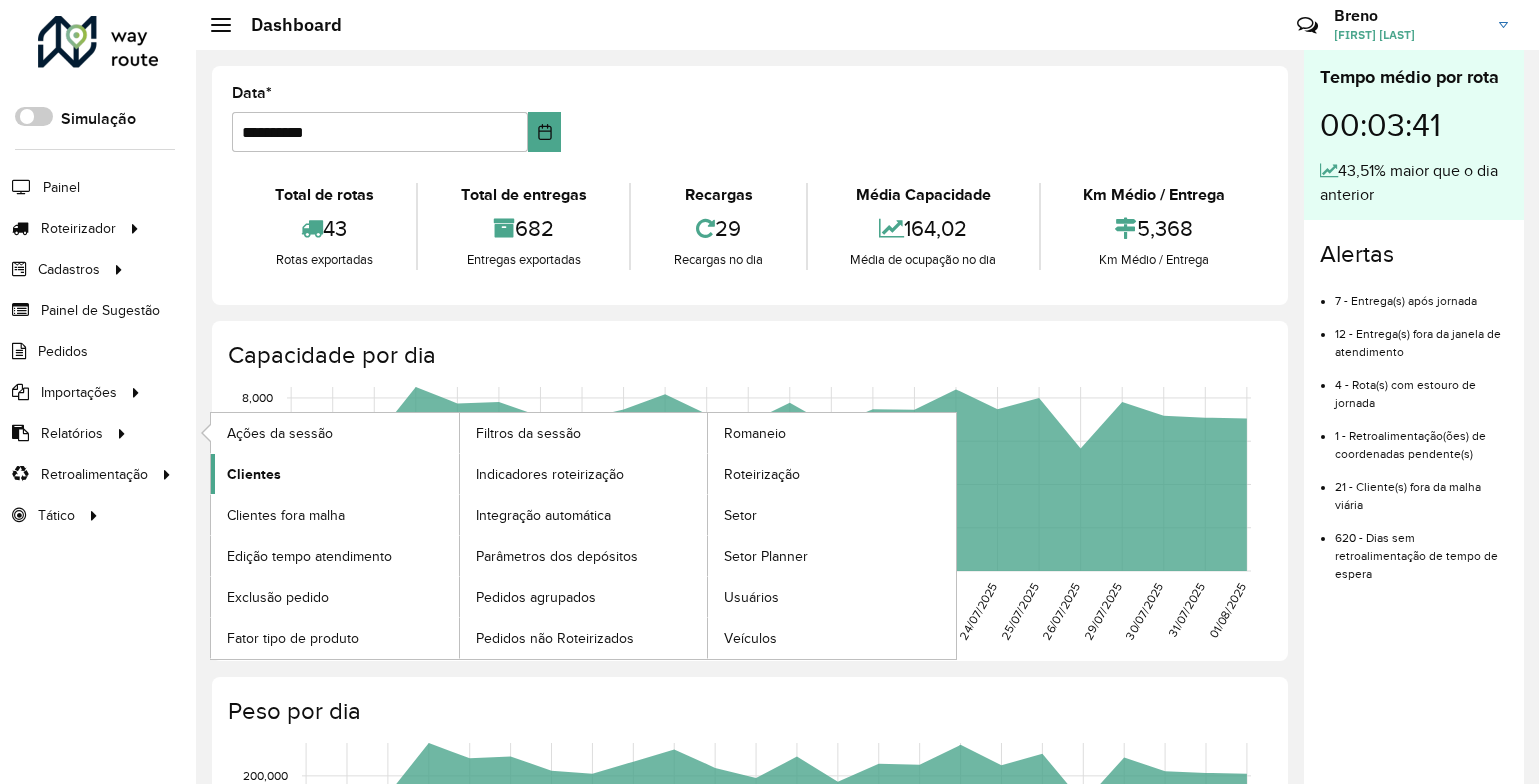 click on "Clientes" 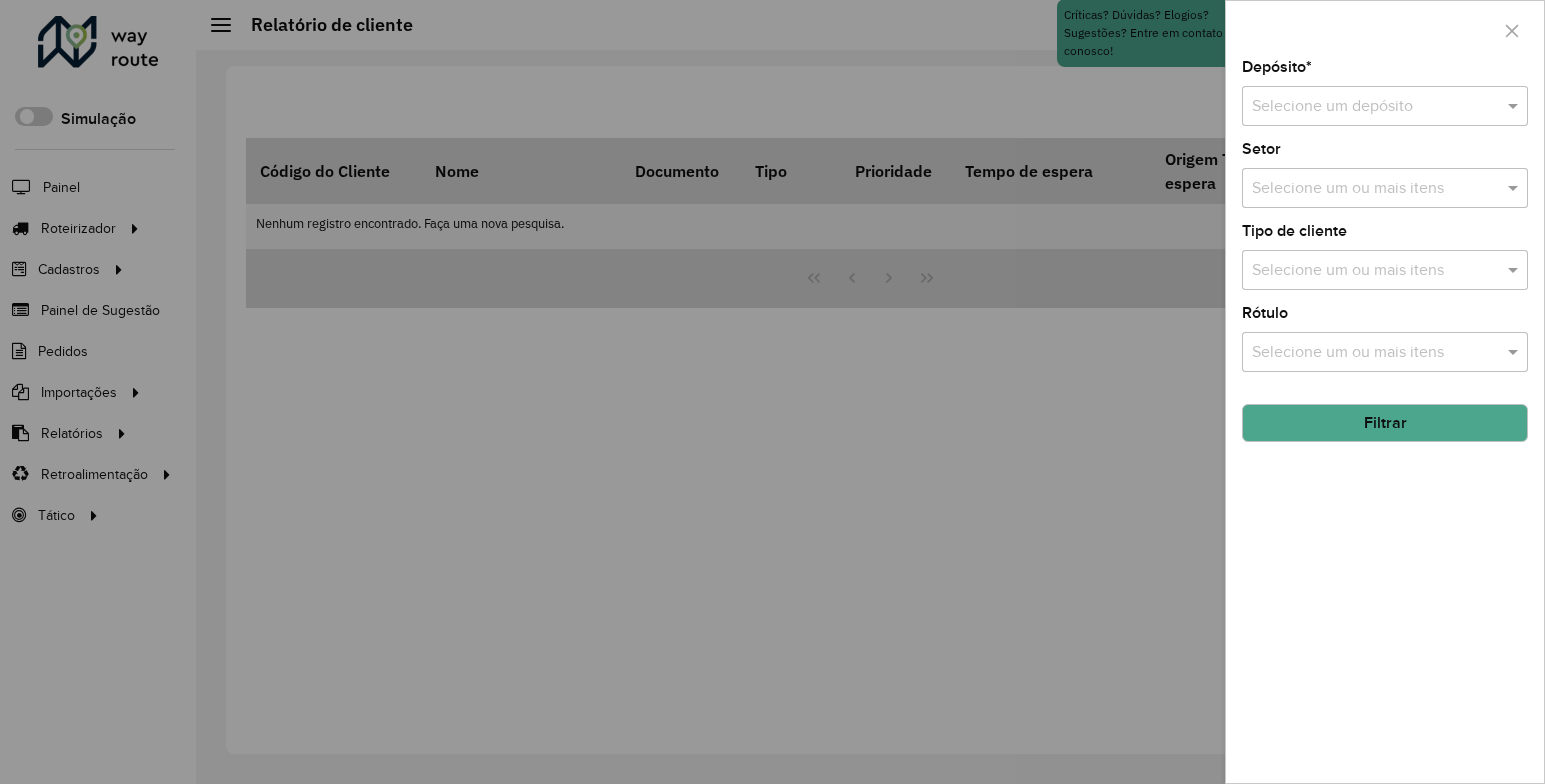 drag, startPoint x: 1371, startPoint y: 106, endPoint x: 1441, endPoint y: 110, distance: 70.11419 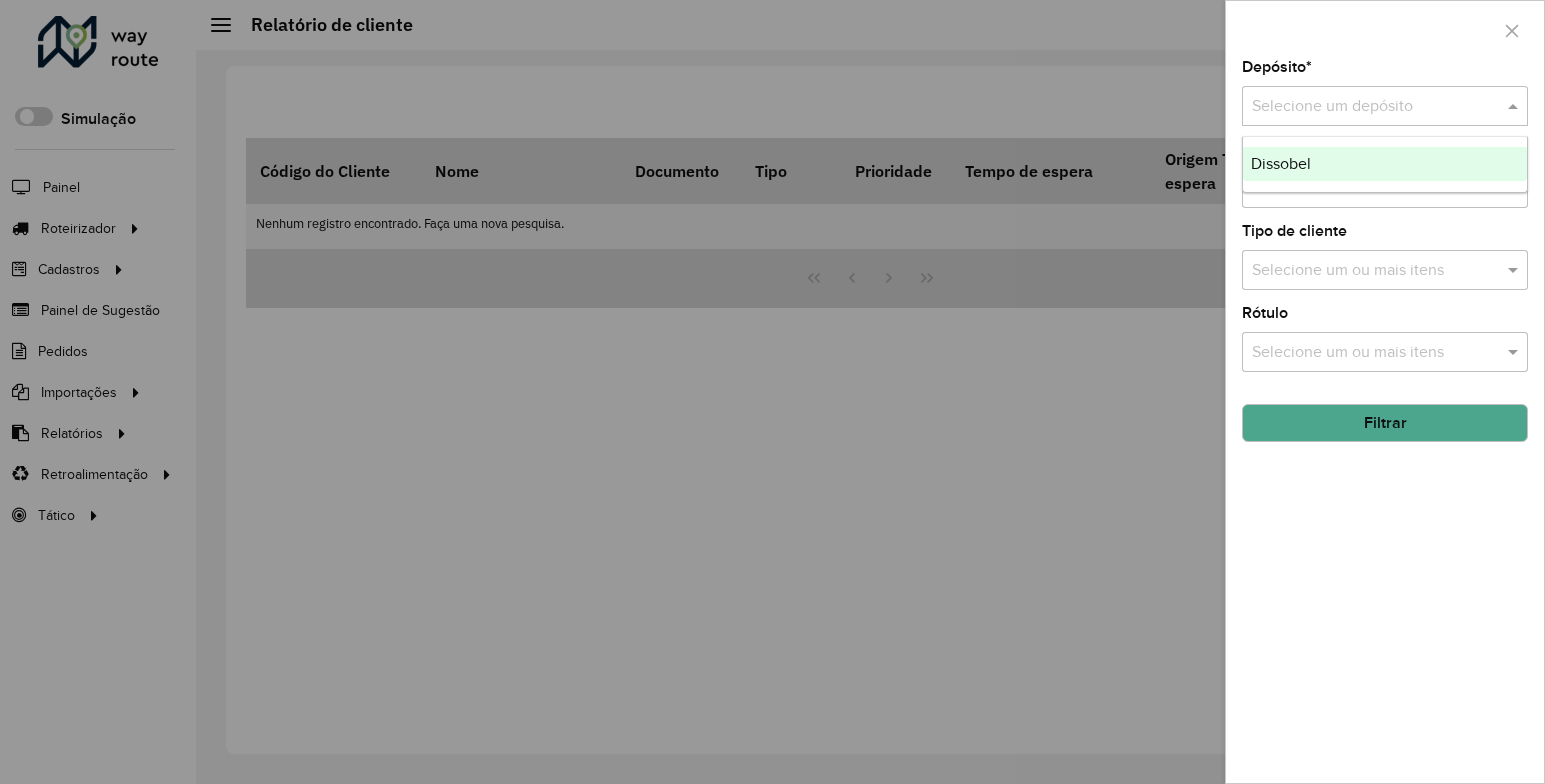 click on "Dissobel" at bounding box center (1385, 164) 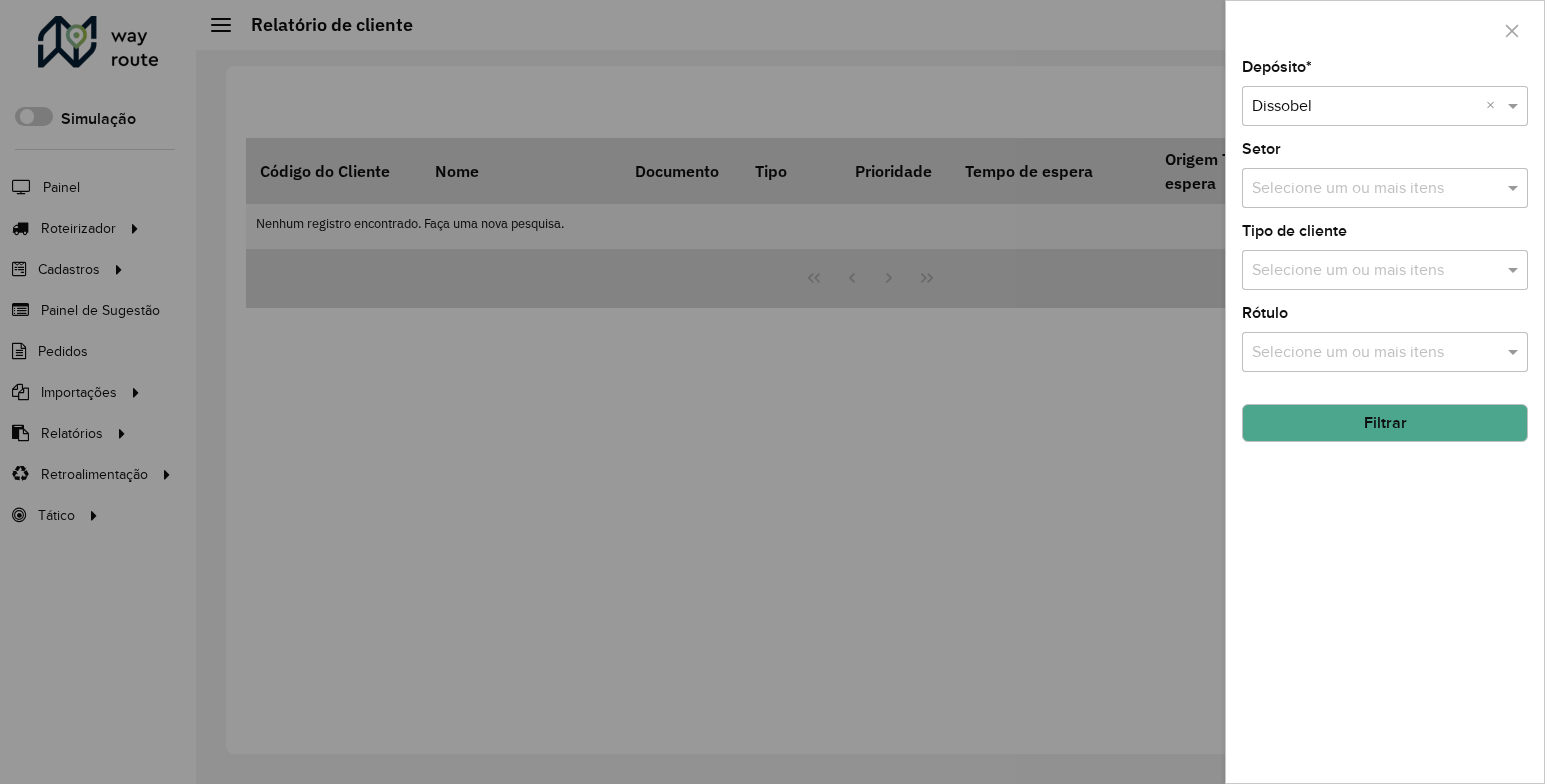 click on "Filtrar" 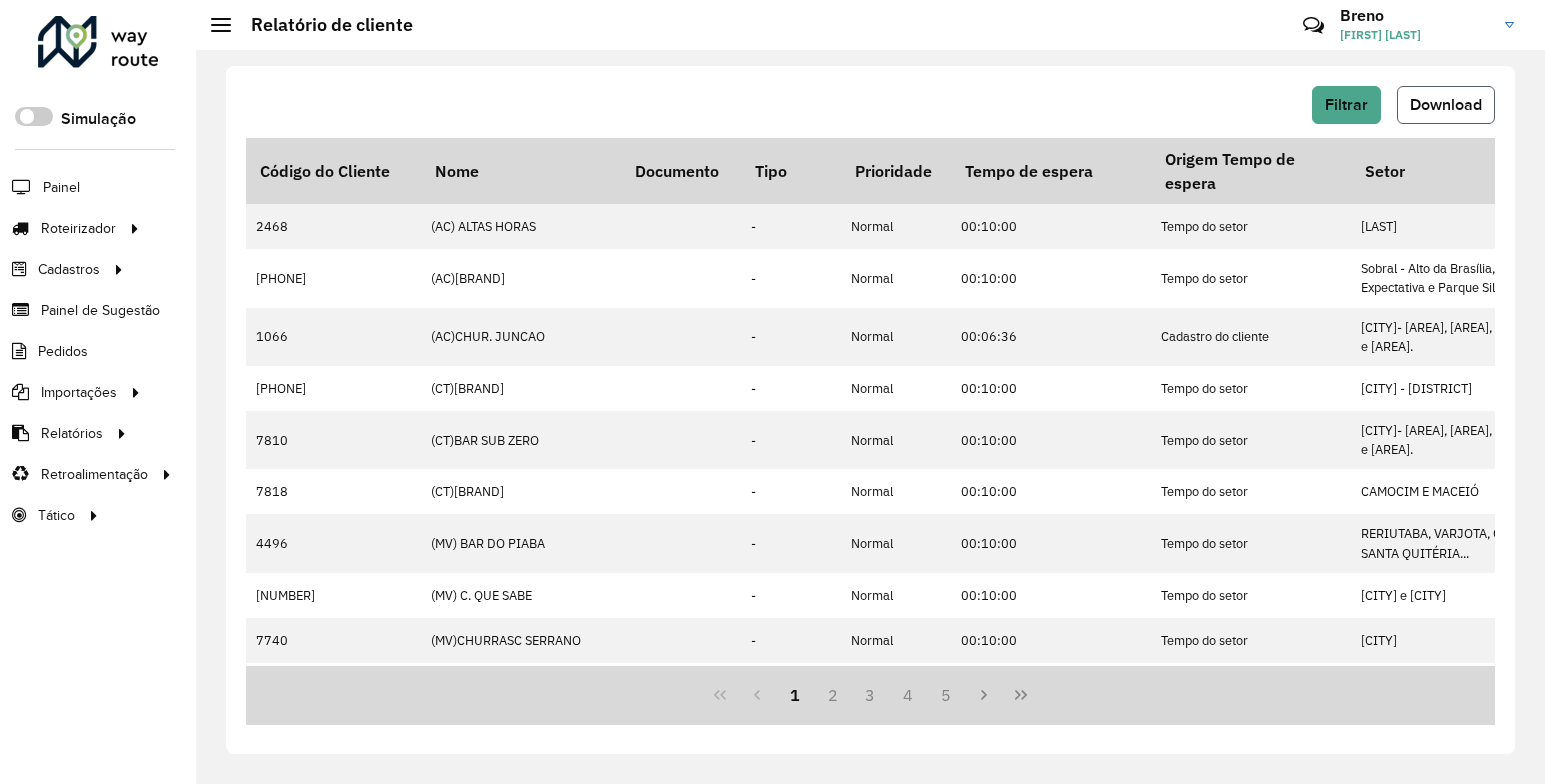 click on "Download" 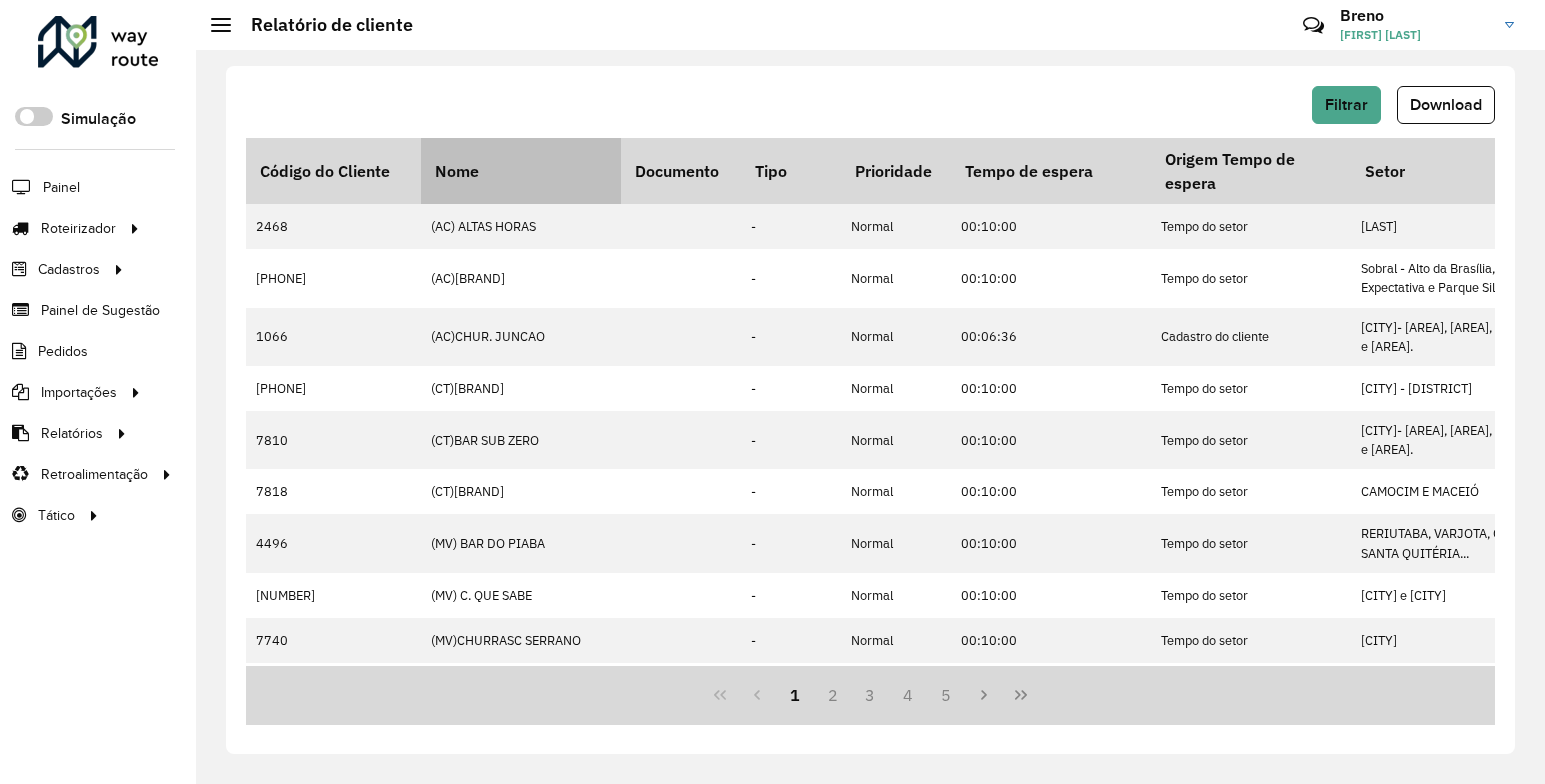 drag, startPoint x: 774, startPoint y: 96, endPoint x: 480, endPoint y: 180, distance: 305.76462 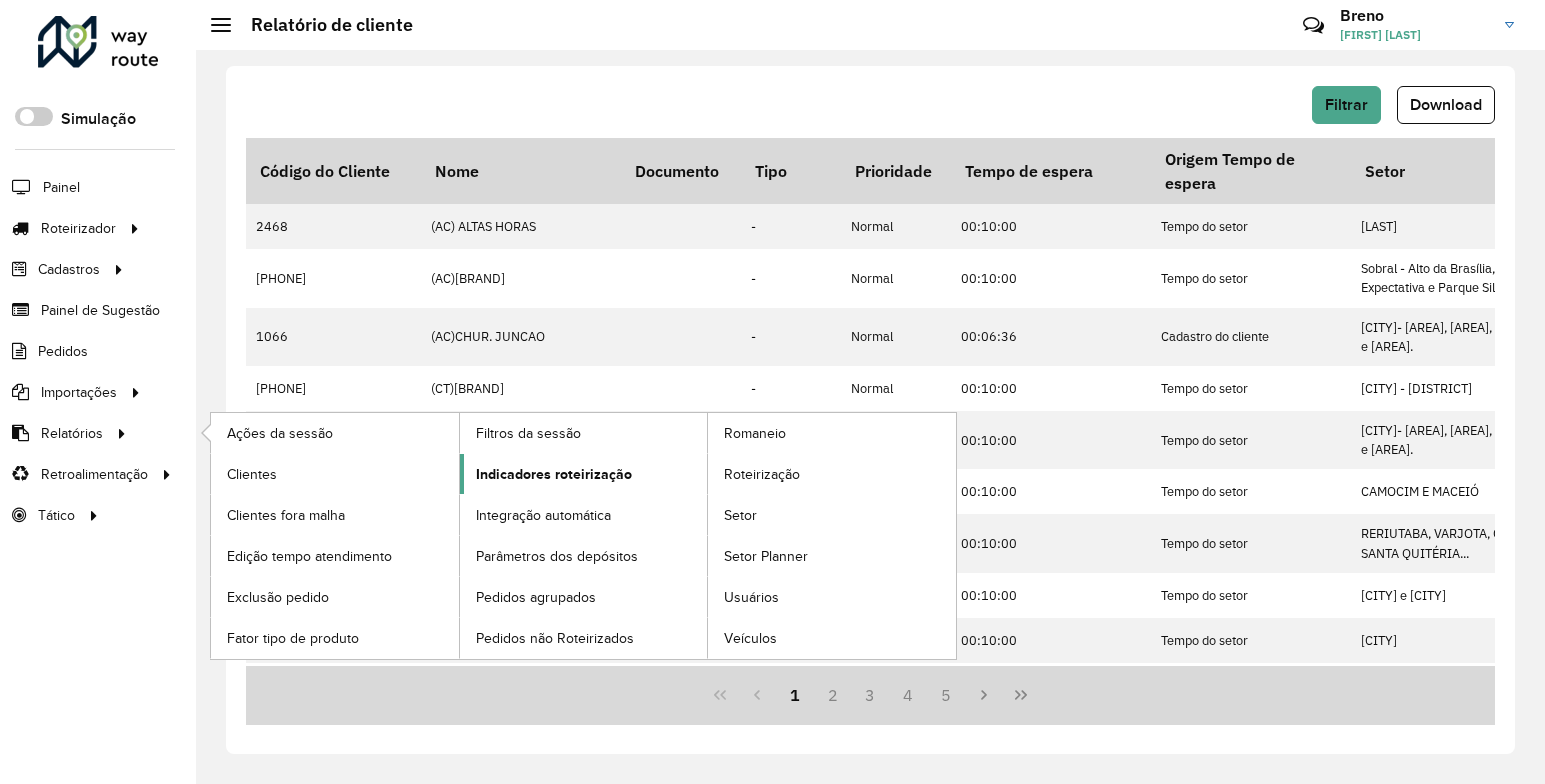 click on "Indicadores roteirização" 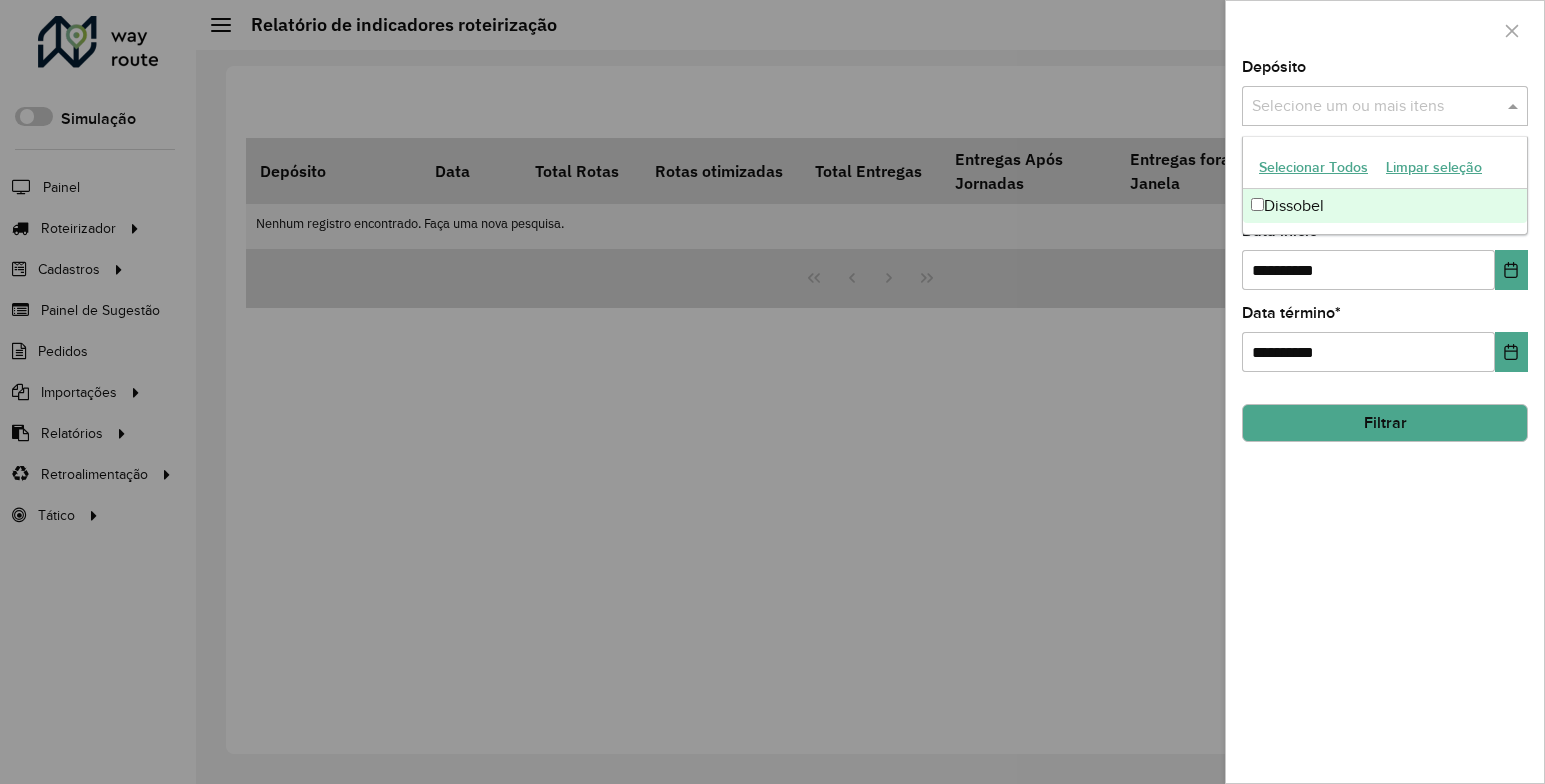 drag, startPoint x: 1356, startPoint y: 112, endPoint x: 1377, endPoint y: 111, distance: 21.023796 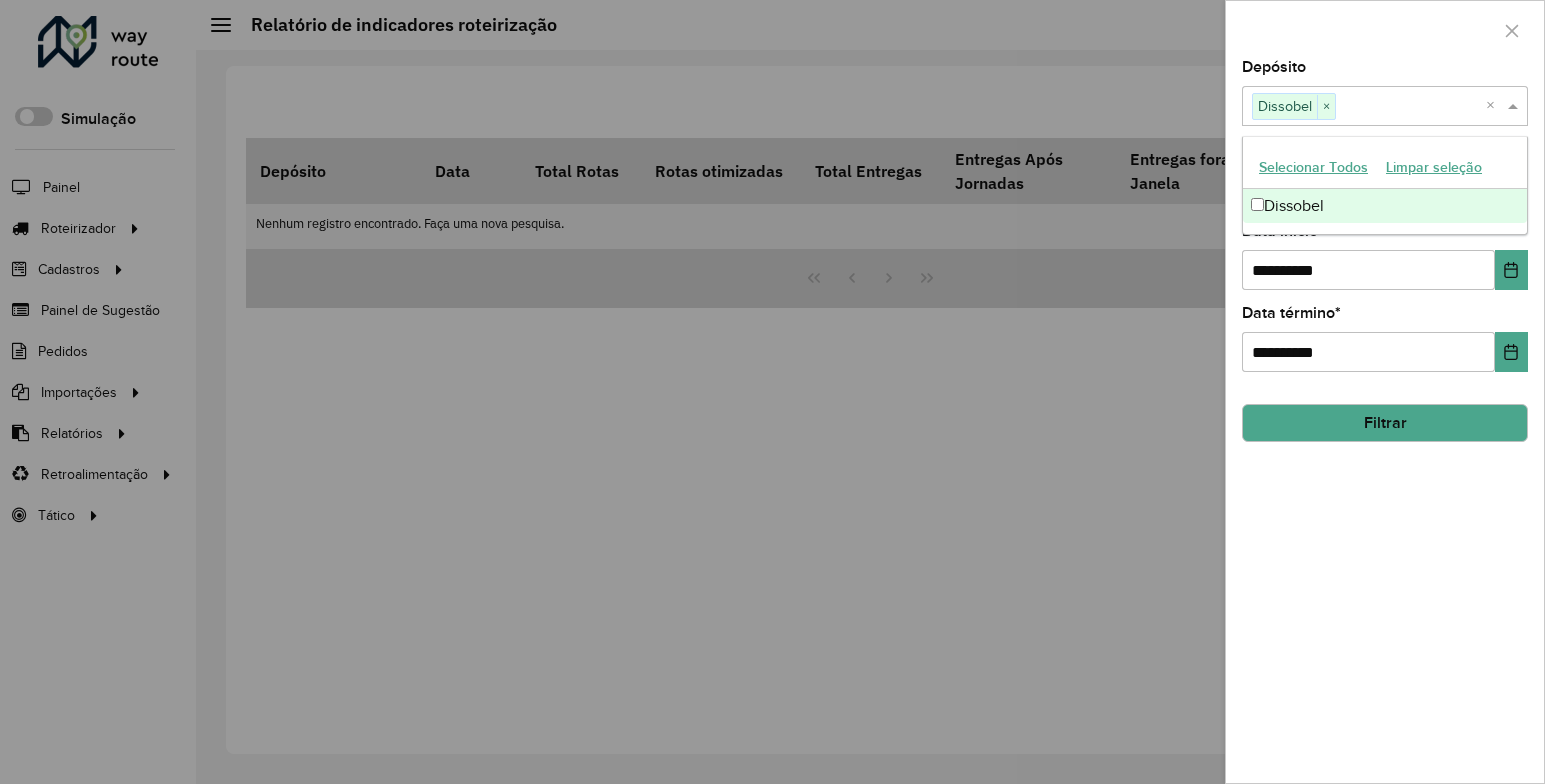 click at bounding box center (772, 392) 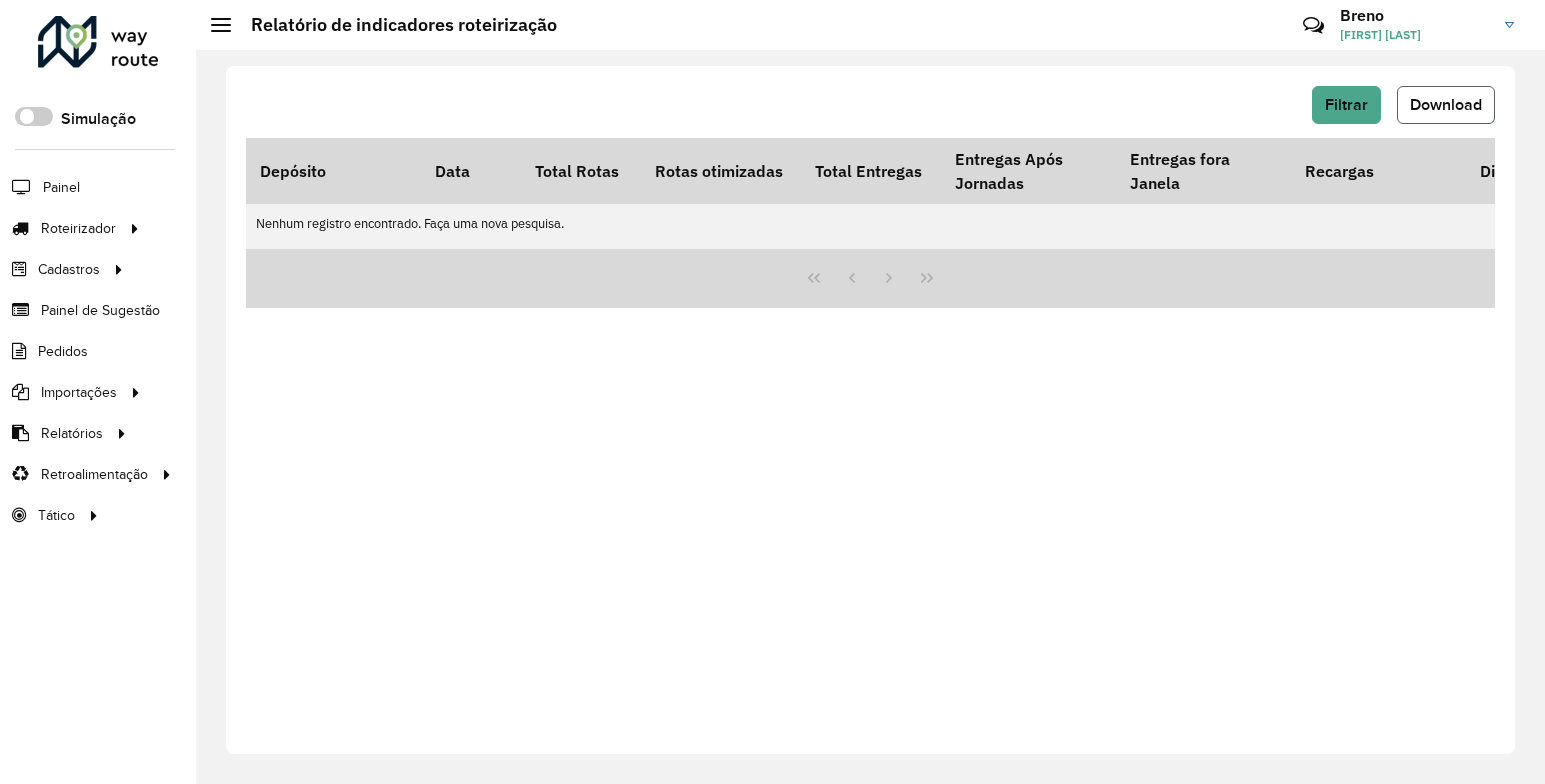click on "Download" 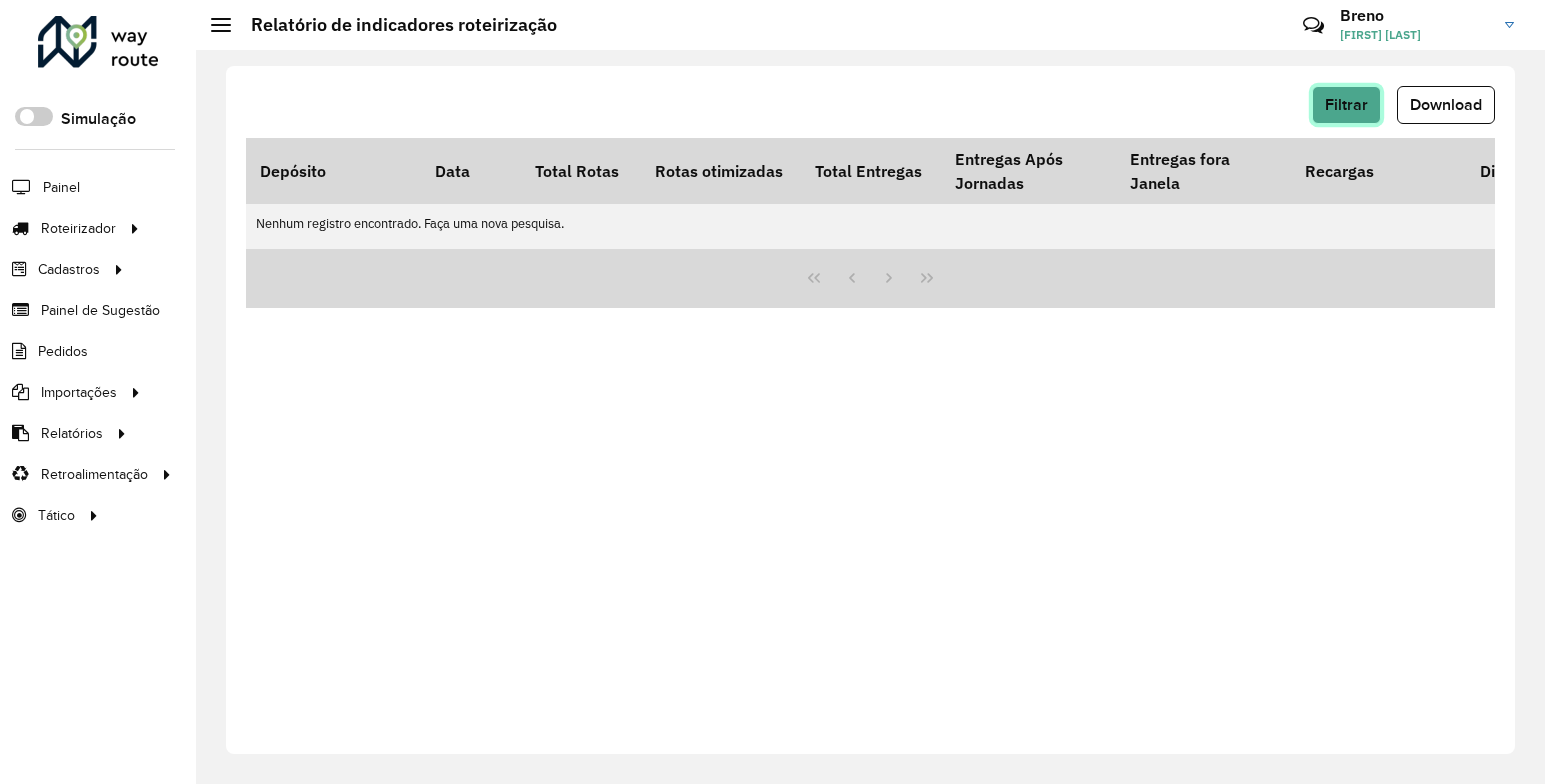 click on "Filtrar" 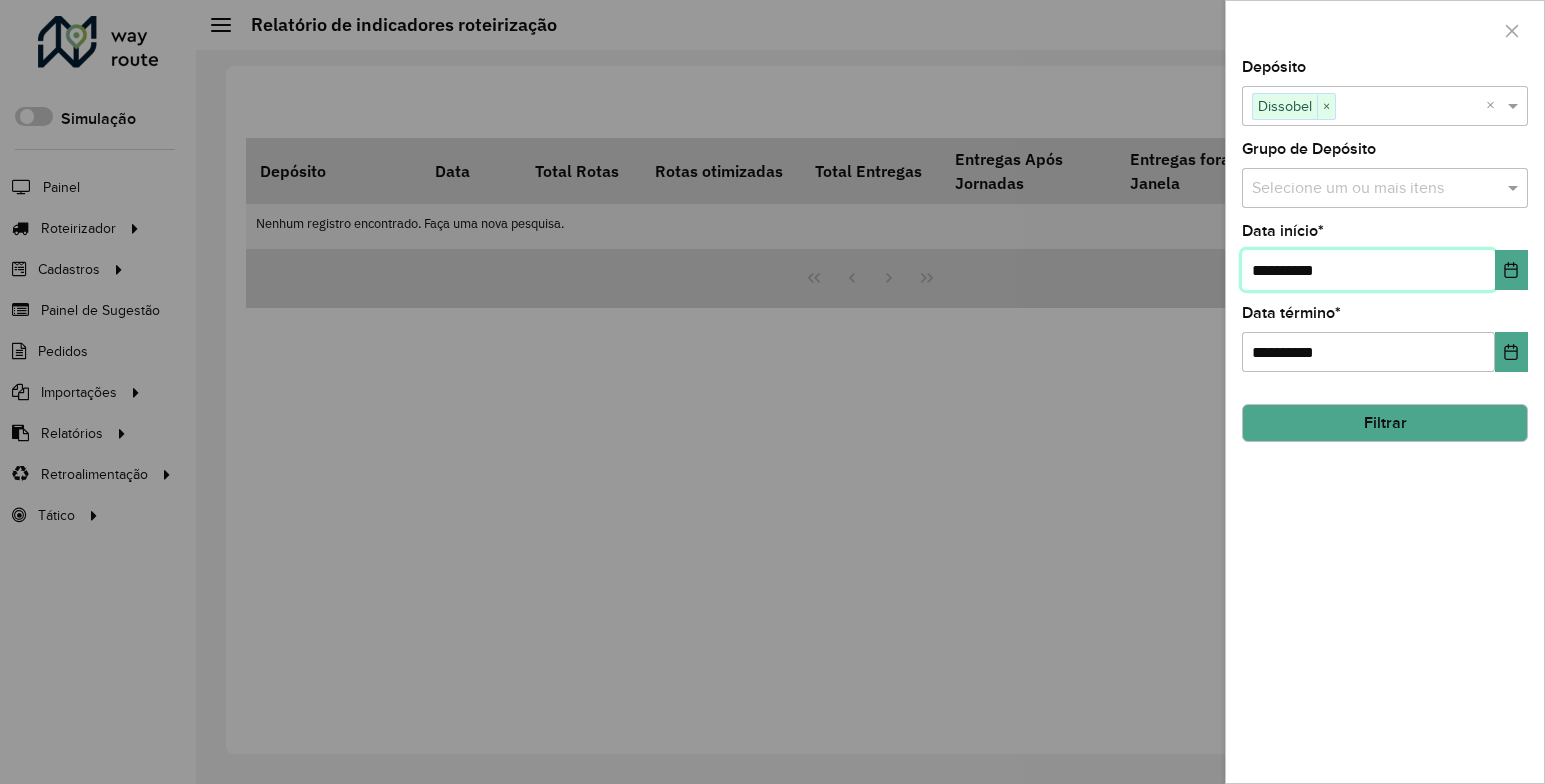 click on "**********" at bounding box center [1368, 270] 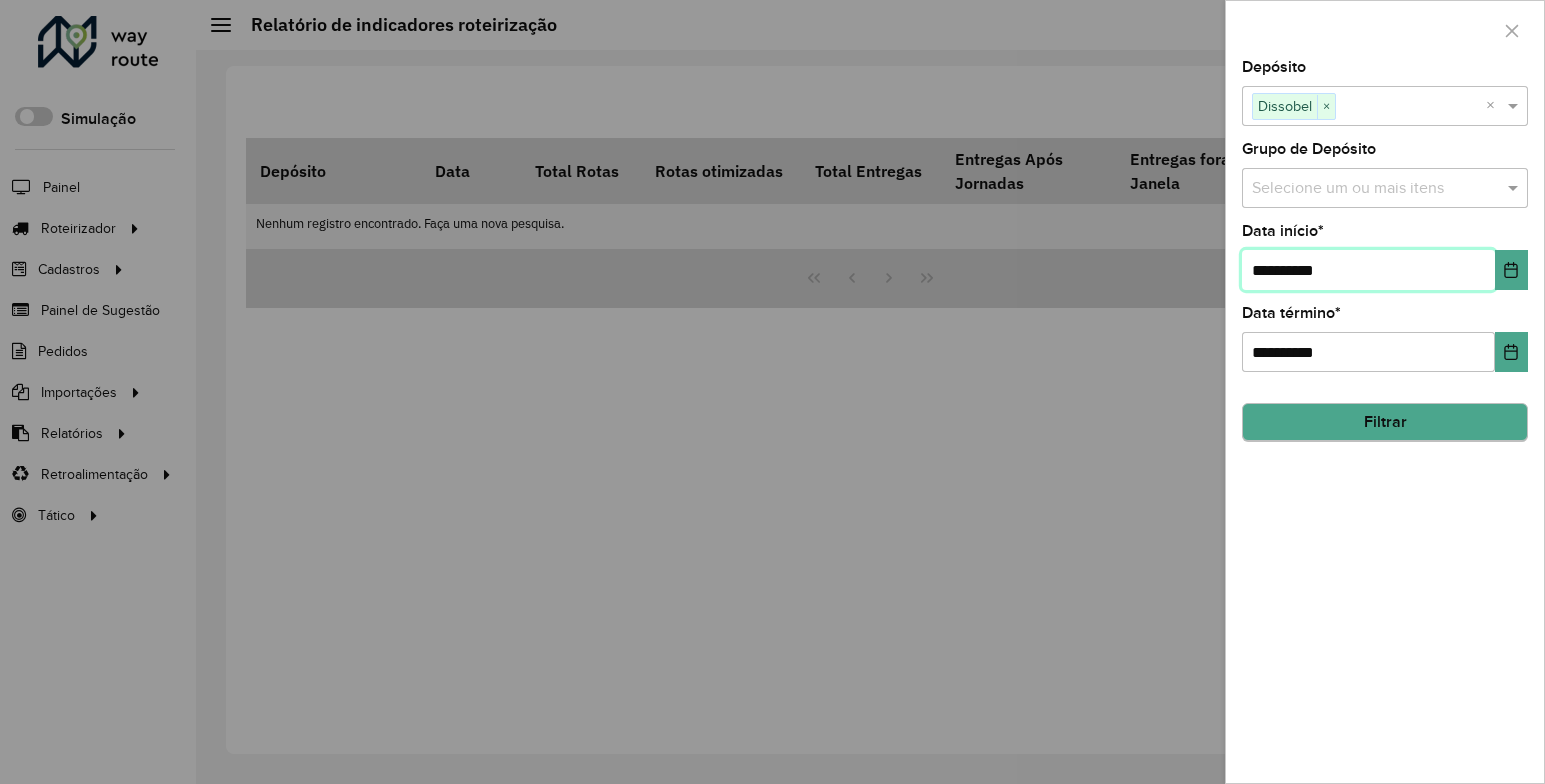 type on "**********" 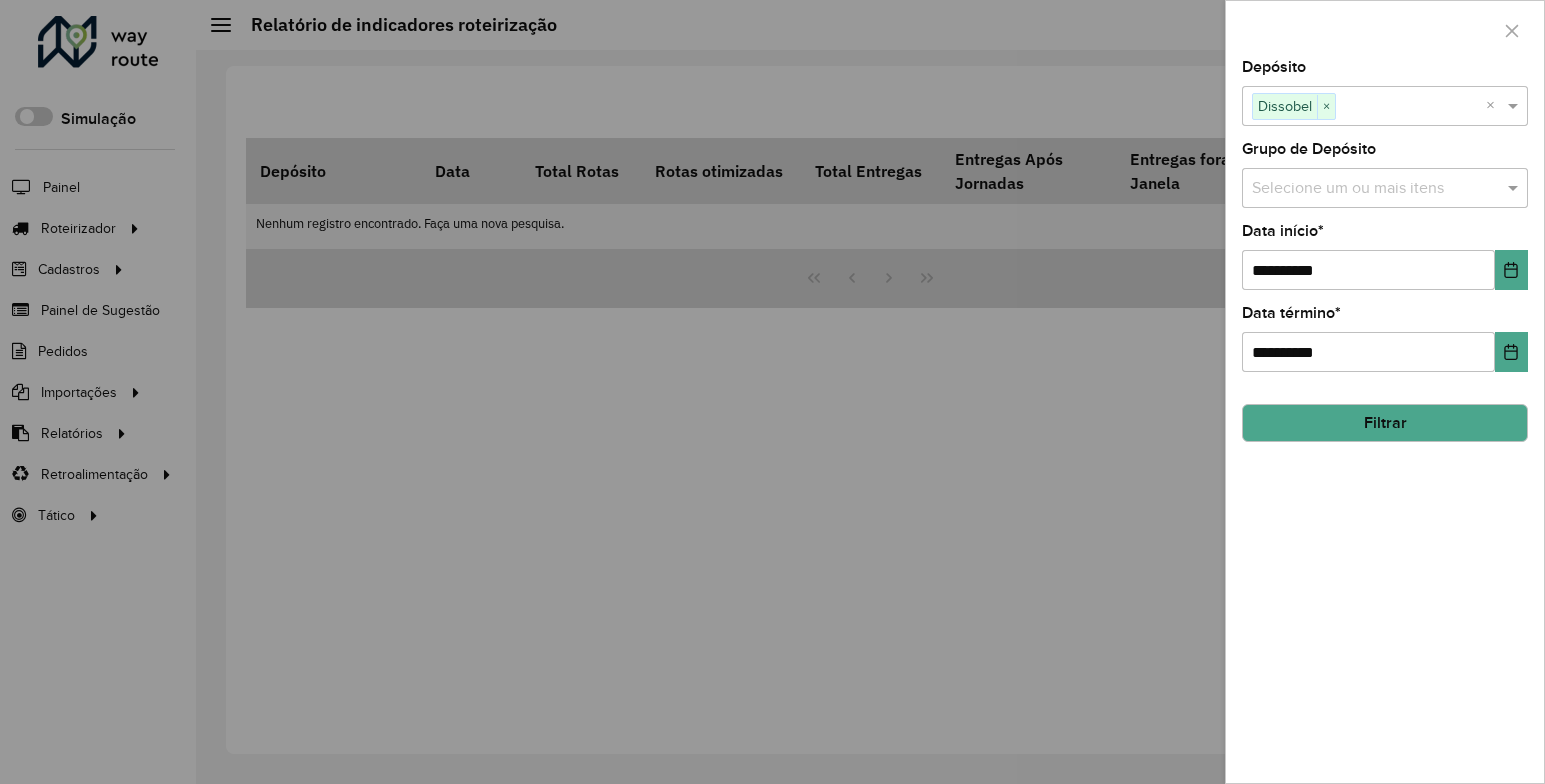 click on "Filtrar" 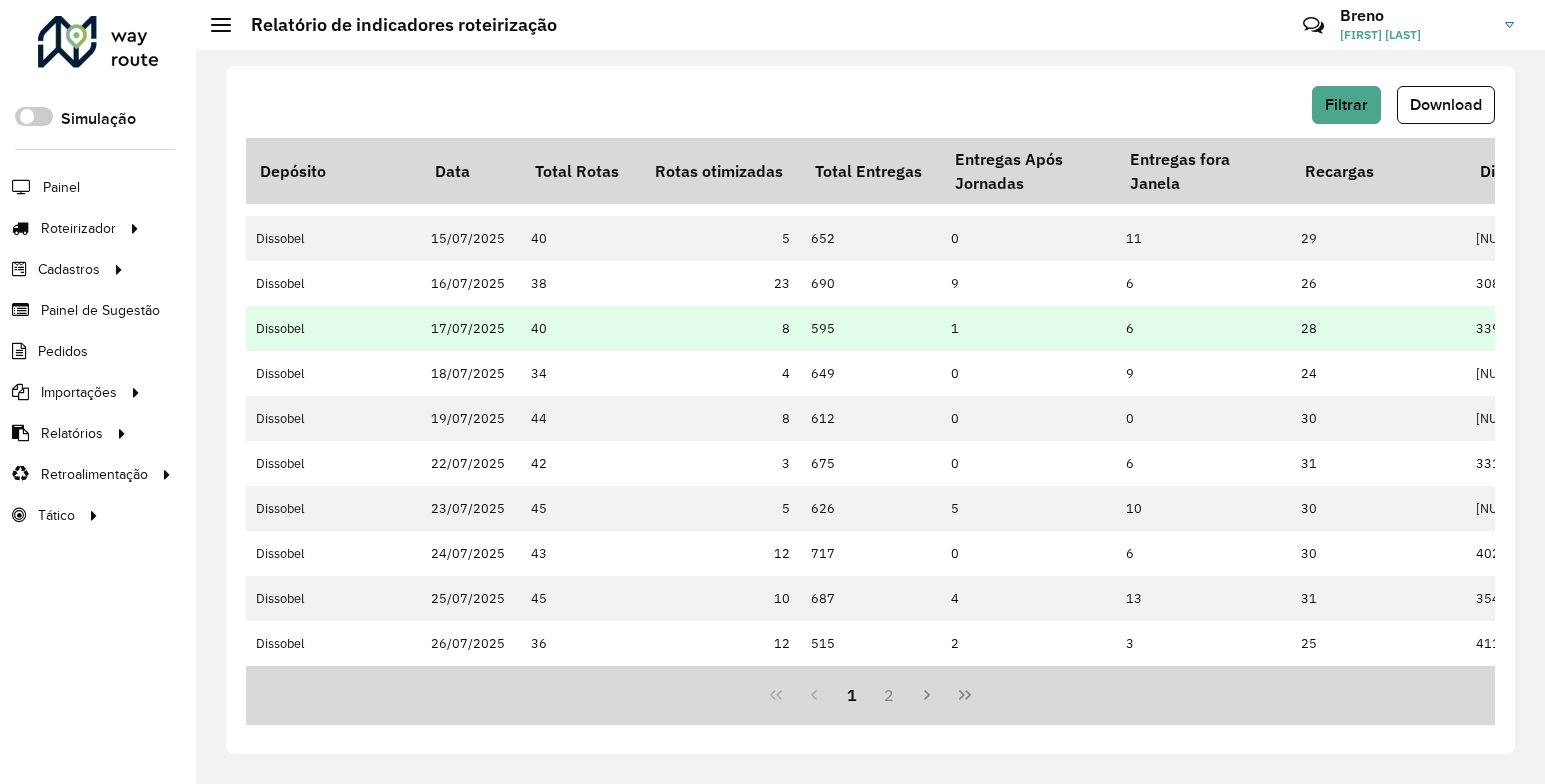 scroll, scrollTop: 444, scrollLeft: 0, axis: vertical 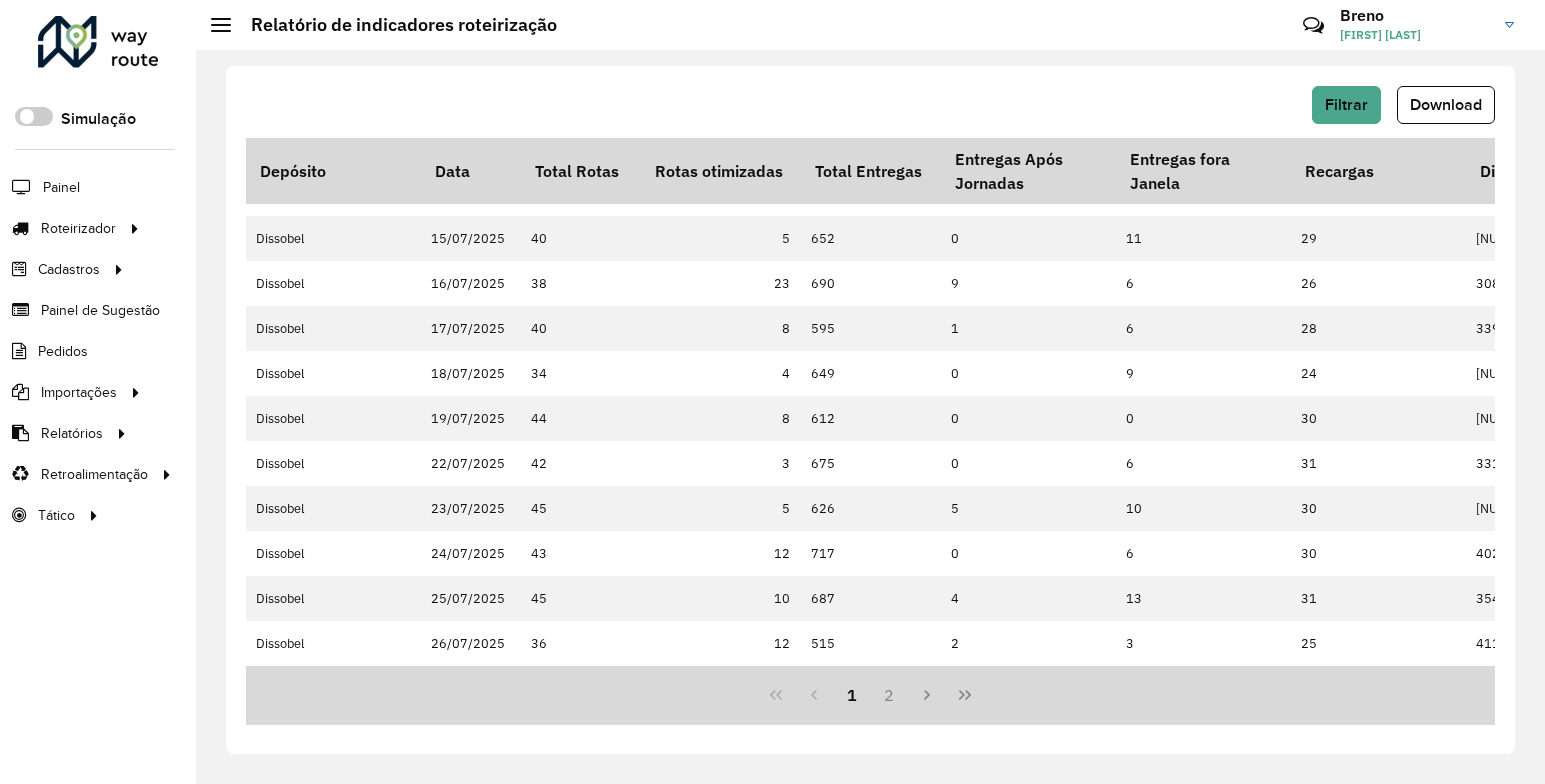 click on "2" at bounding box center (890, 695) 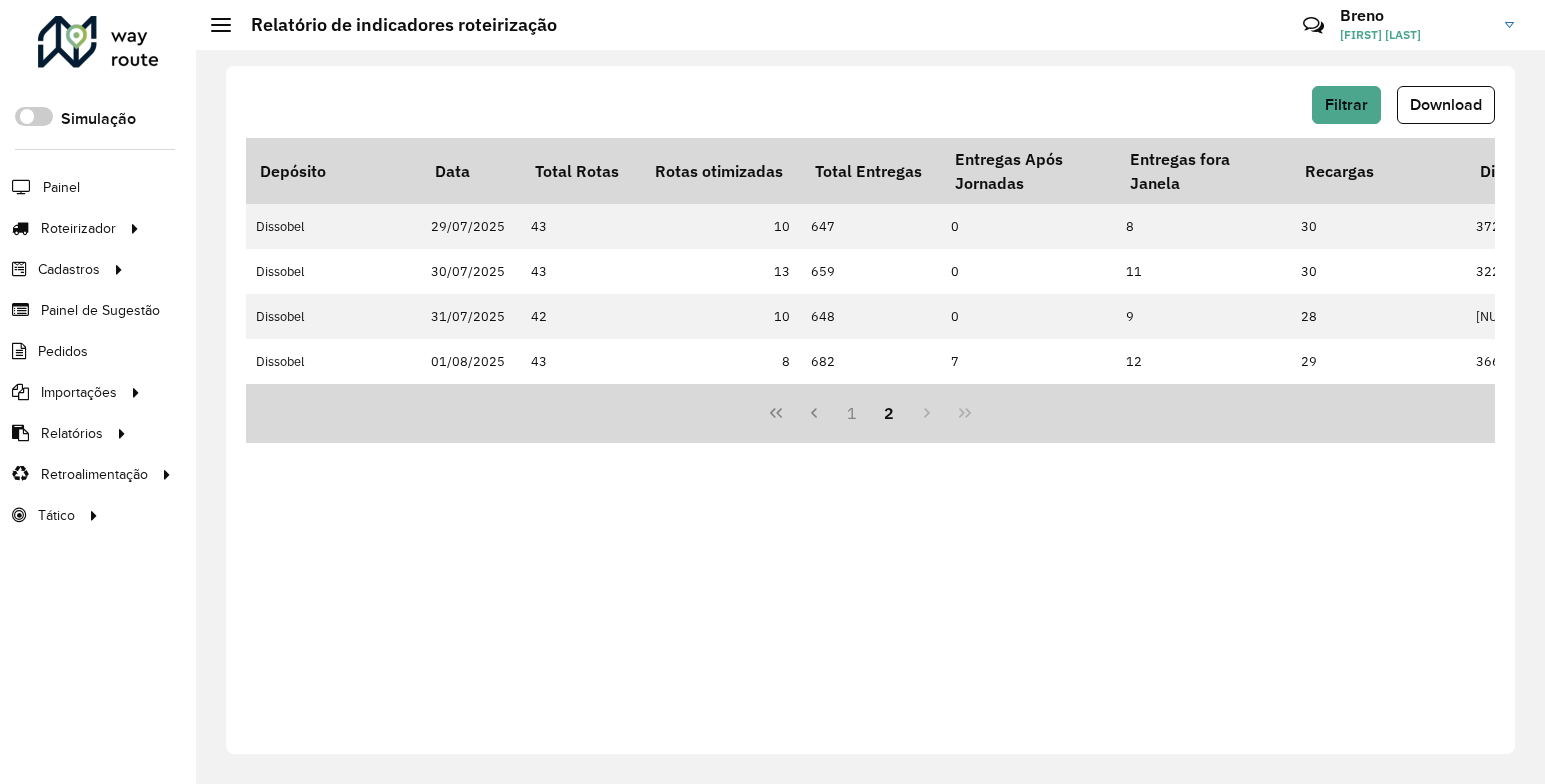 scroll, scrollTop: 0, scrollLeft: 0, axis: both 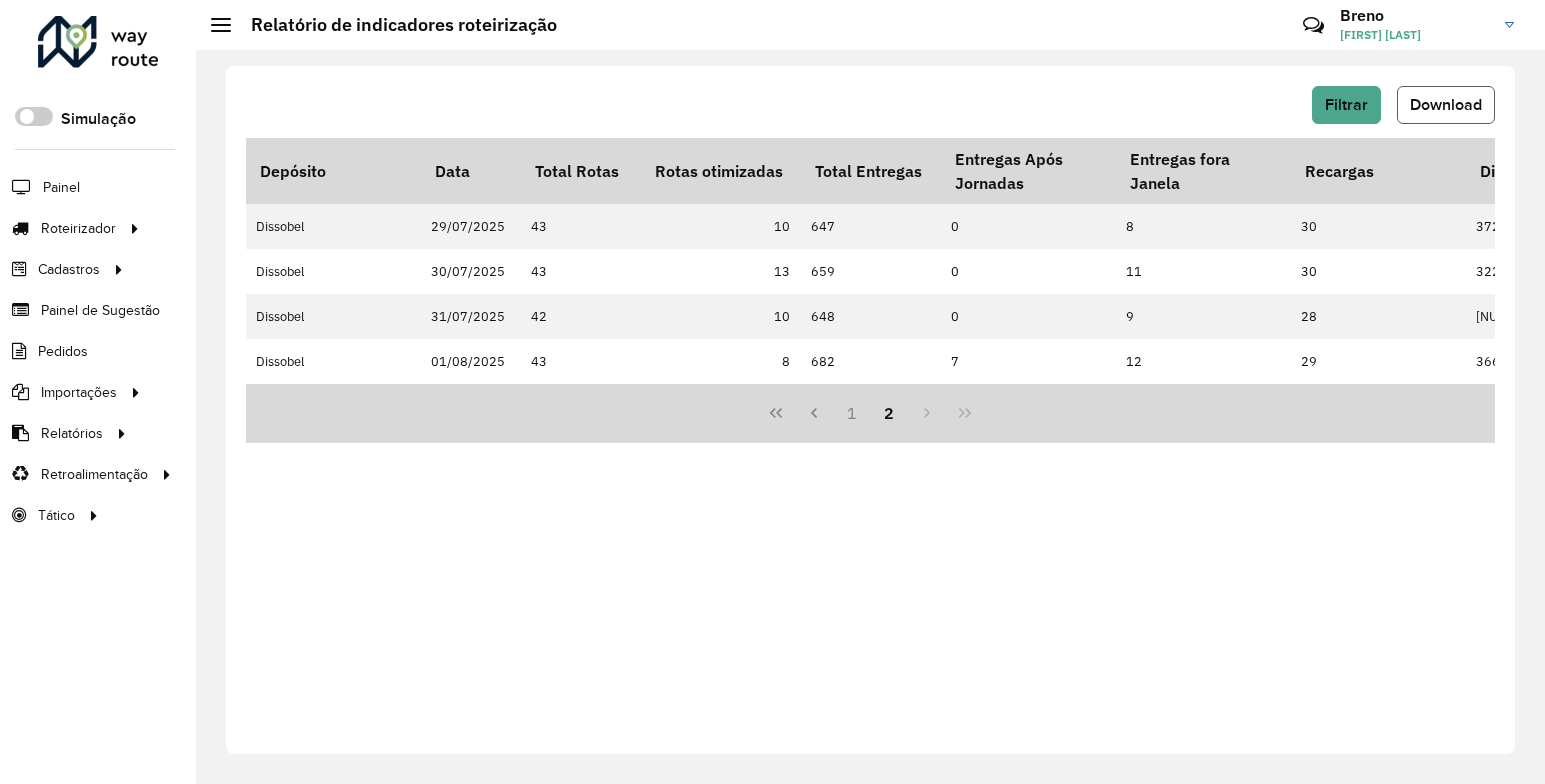 click on "Download" 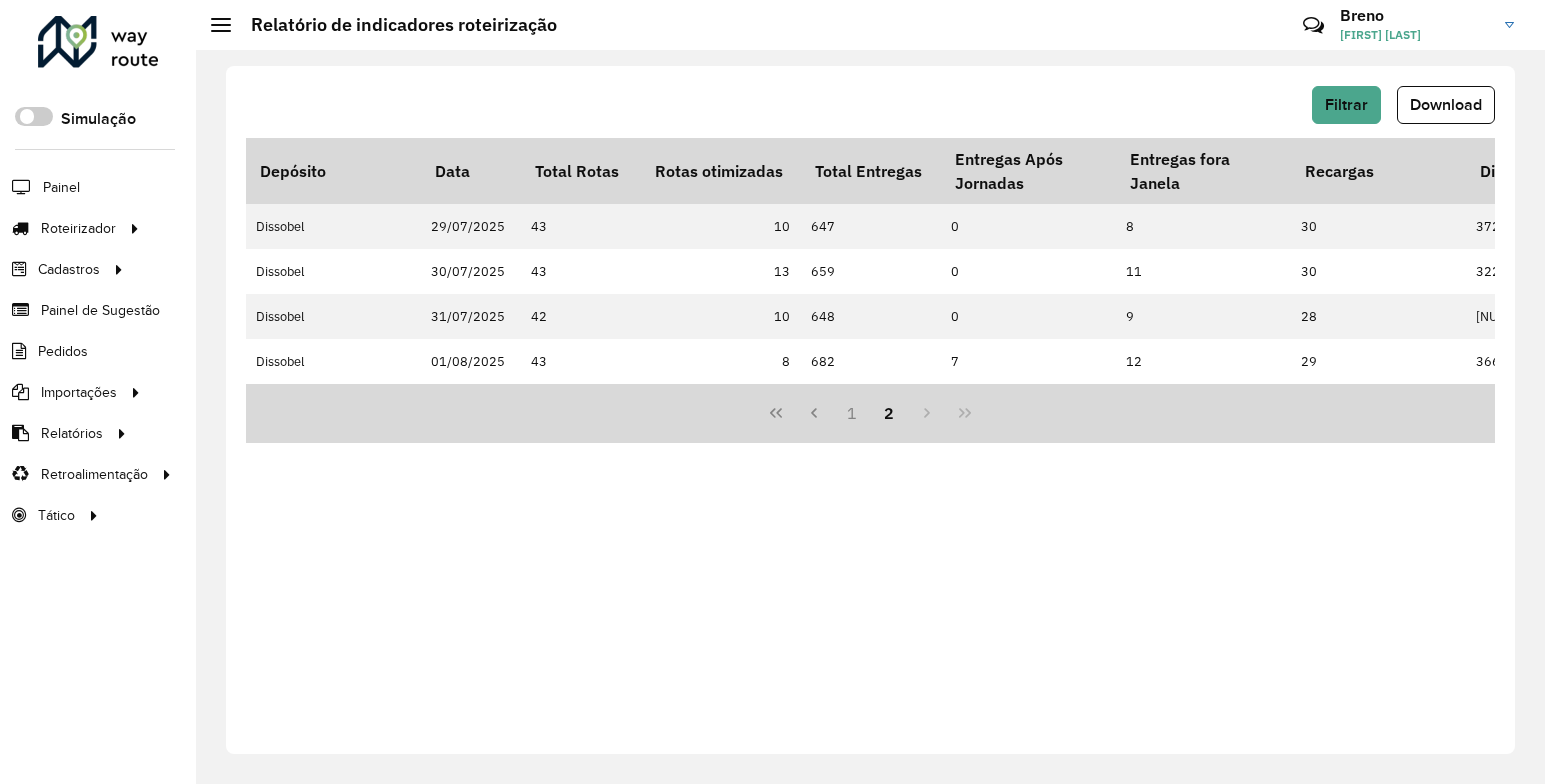 click on "Filtrar   Download   Depósito  Data  Total Rotas   Rotas otimizadas   Total Entregas   Entregas Após Jornadas   Entregas fora Janela  Recargas  Distância Total   Rotas Excesso Peso   Rotas Excesso Capacidade   Rotas Estouro Jornada   Rotas Improdutivas   Meta Ocupação (Capacidade)   Média Ocupação (Capacidade)   Média ocupação Mês (Capacidade)   Meta Ocupação (Peso)   Média Ocupação (Peso)   Média Ocupação Mês(Peso)   Meta Ocupação (Frota)   Média Ocupação (Frota)   Meta Caixas/viagem   Média Caixas/viagem   Capacidade Importada   Capacidade Roteirizada   Capacidade não Roteirizada   Peso Importado   Peso Roteirizado   Peso Não Roteirizado   Km Médio/Entrega   Tempo Médio/Rota   Tempo Total Sessões   Início Primeira Roteirização   Exportação Última Roteirização   Quantidade Sessões   Tempo Líquido Sessão   Tempo Líquido / Rota   Tempo Setup   Tempo Setup / Sessão   Pedidos Roteirizados   Pedidos Não Roteirizados   Pedidos Importados  Dissobel  [DATE]   43  0" 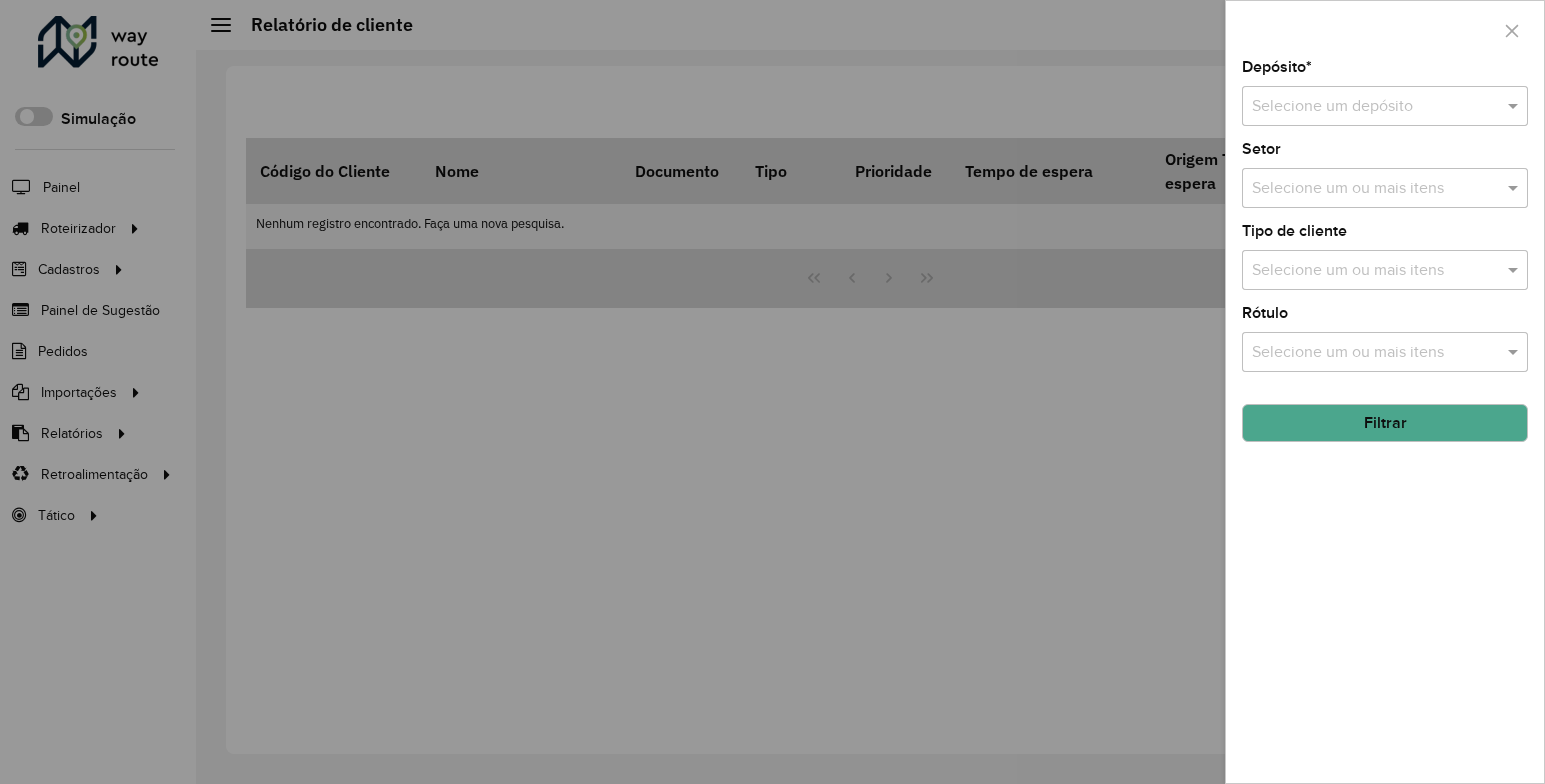 drag, startPoint x: 100, startPoint y: 439, endPoint x: 531, endPoint y: 428, distance: 431.14035 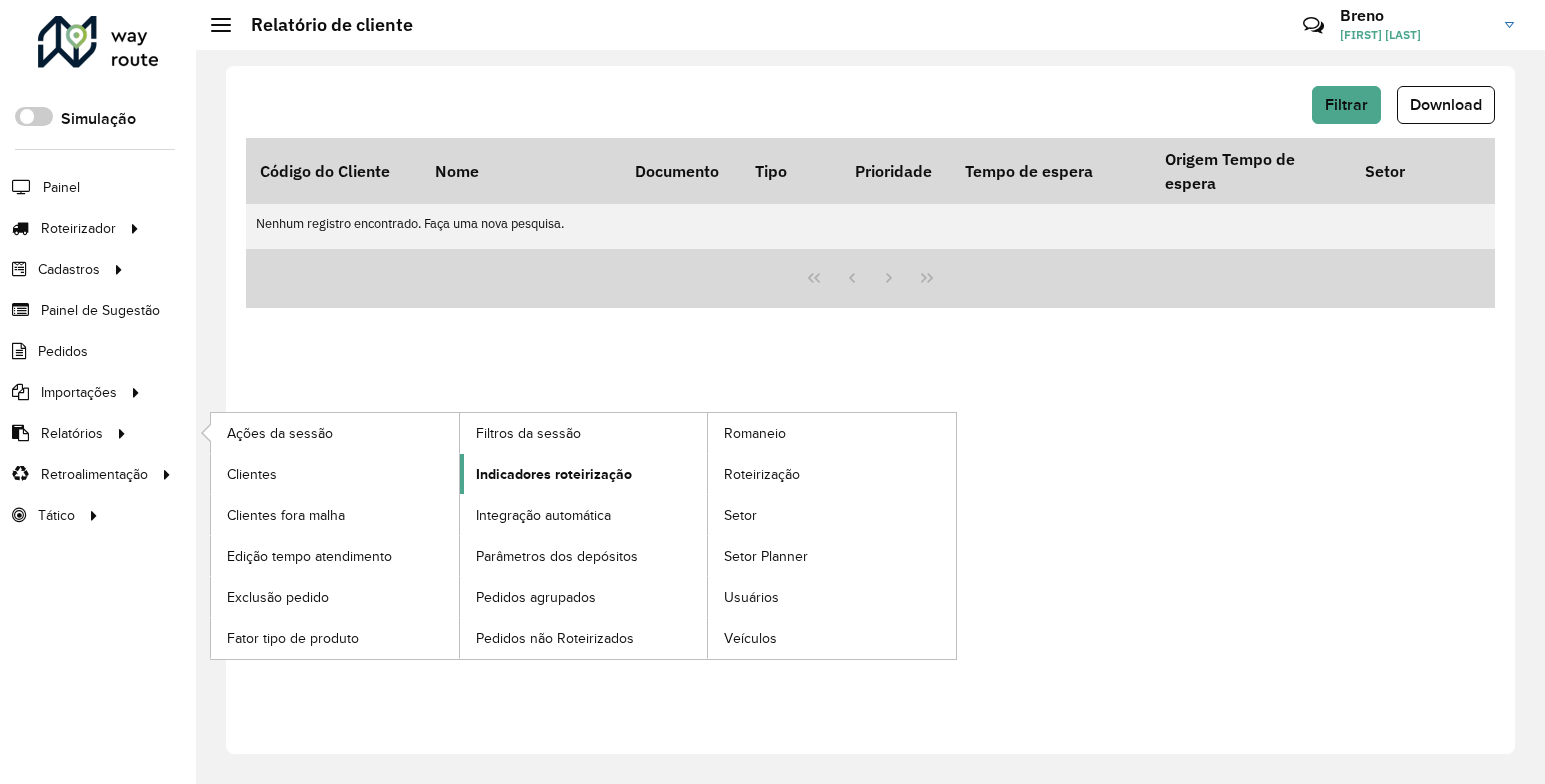 click on "Indicadores roteirização" 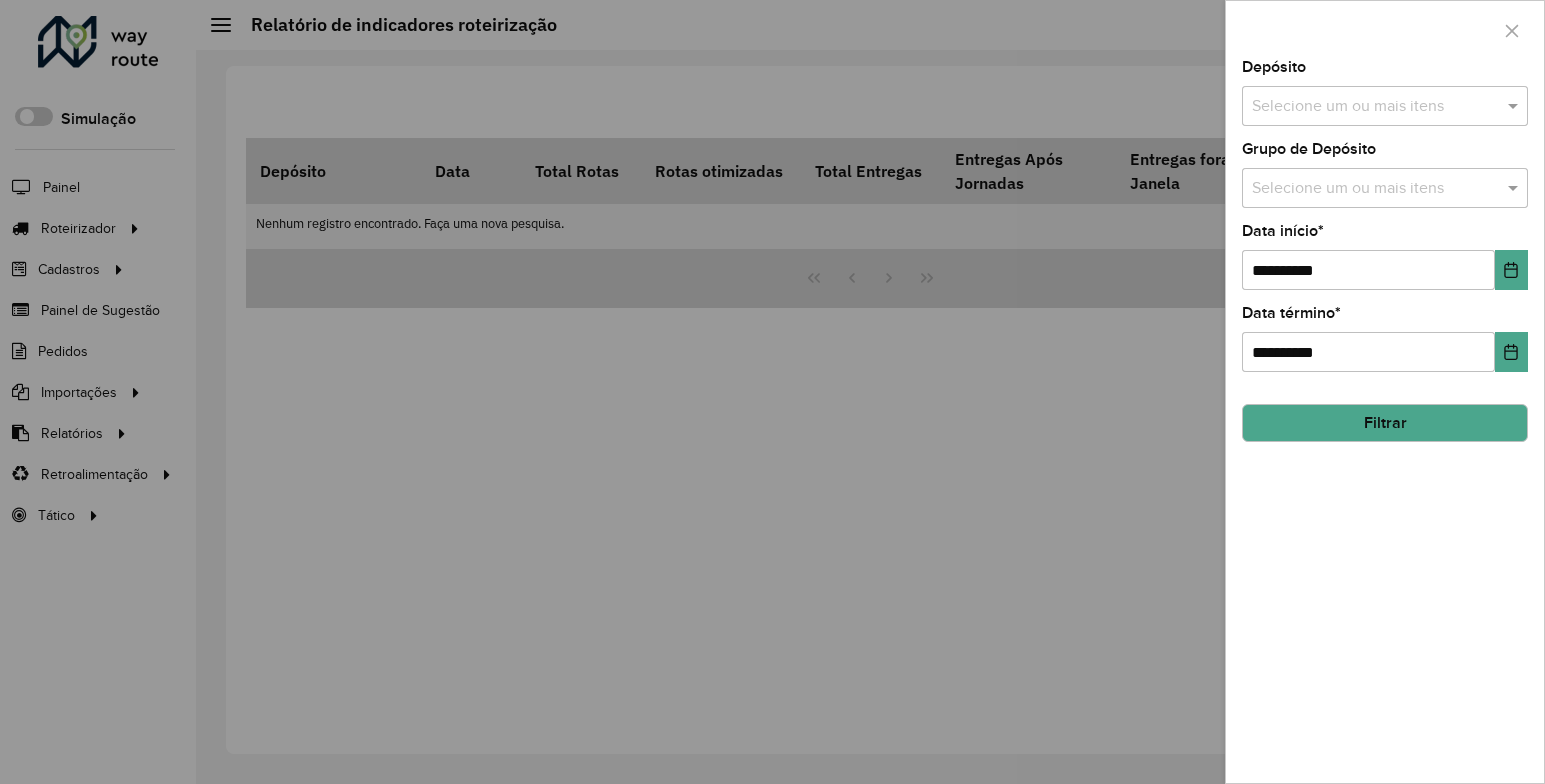 click on "Selecione um ou mais itens" at bounding box center [1385, 106] 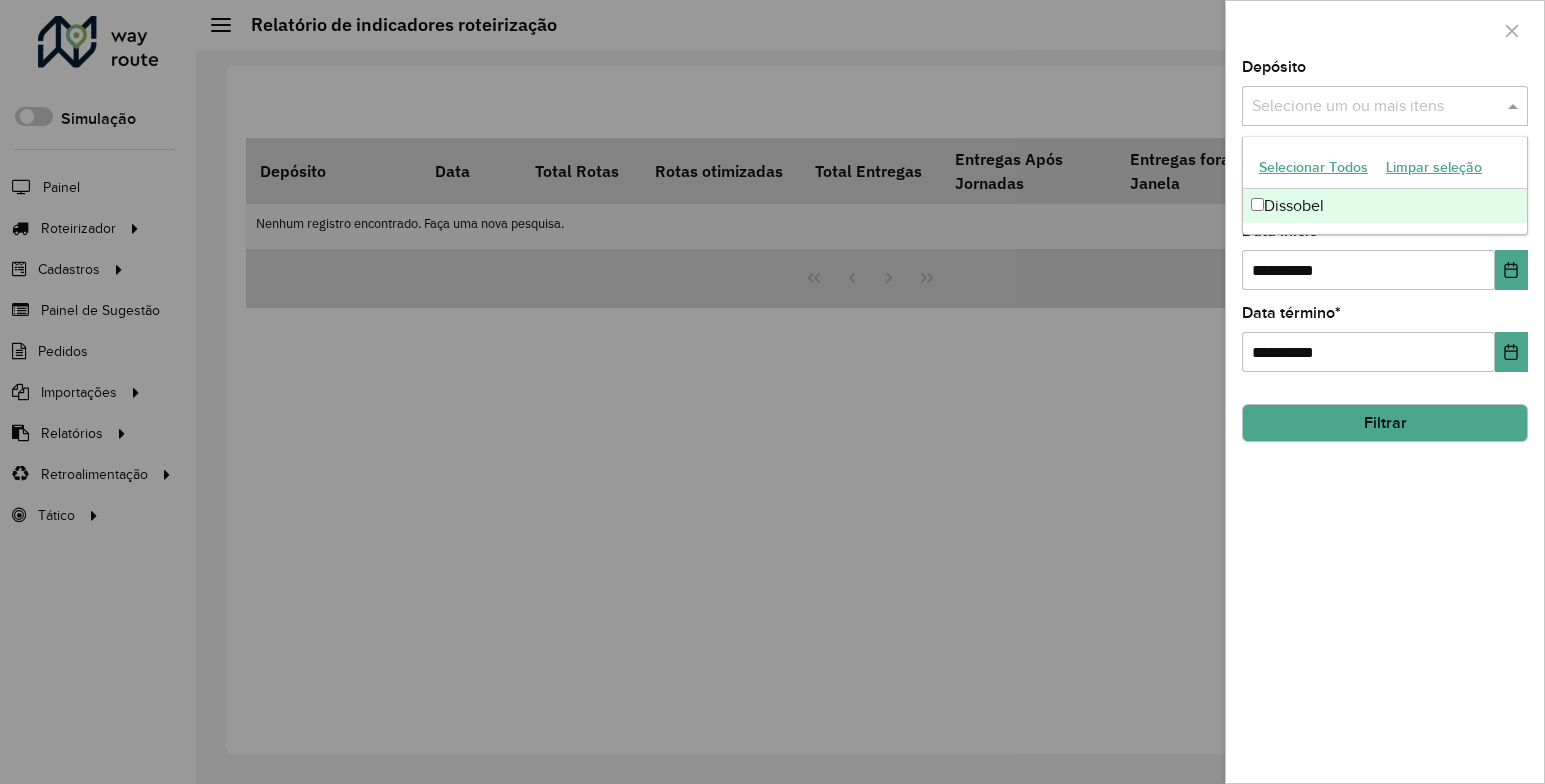 drag, startPoint x: 1338, startPoint y: 197, endPoint x: 1352, endPoint y: 273, distance: 77.27872 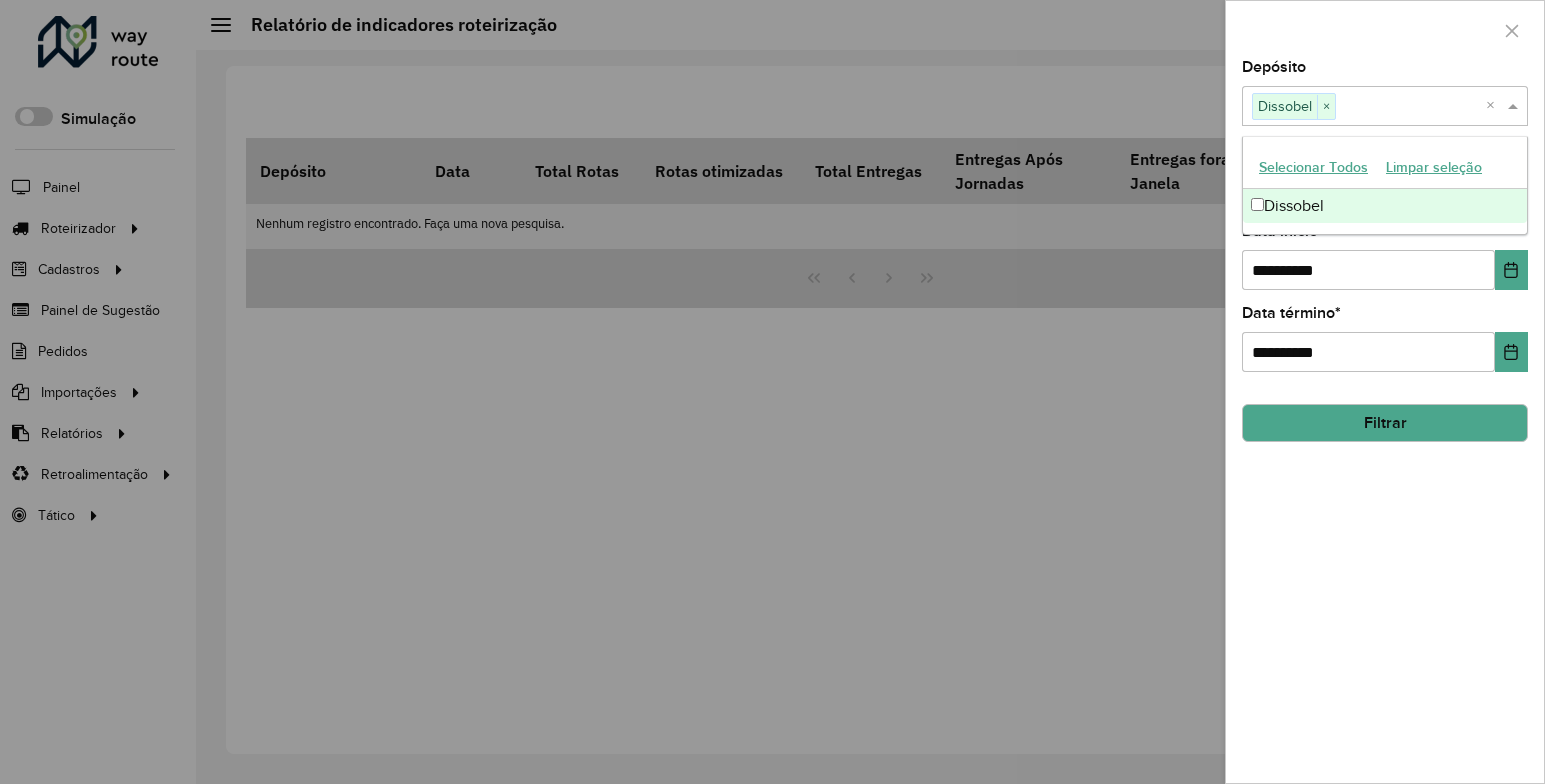 click on "Filtrar" 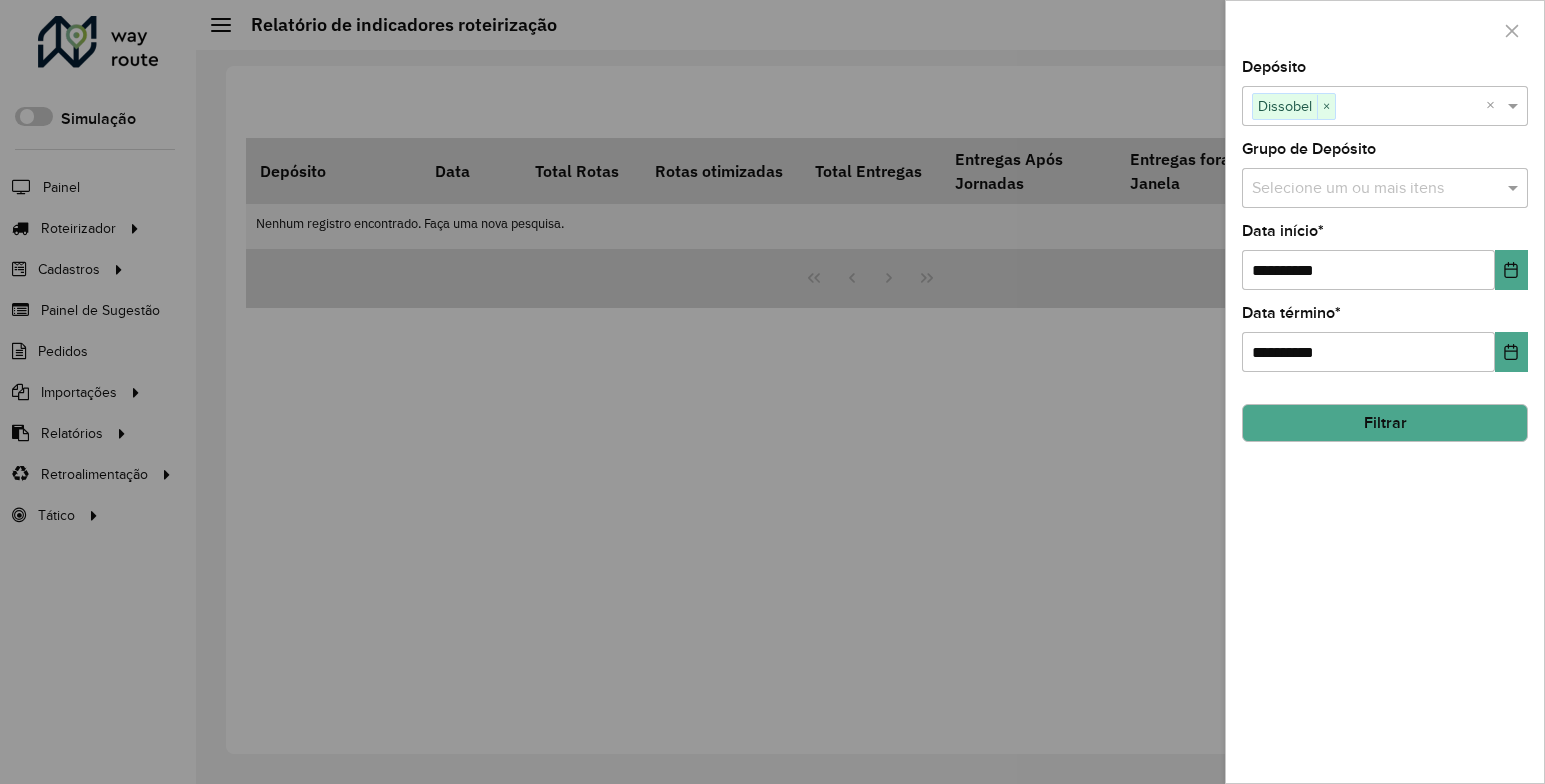 click on "Filtrar" 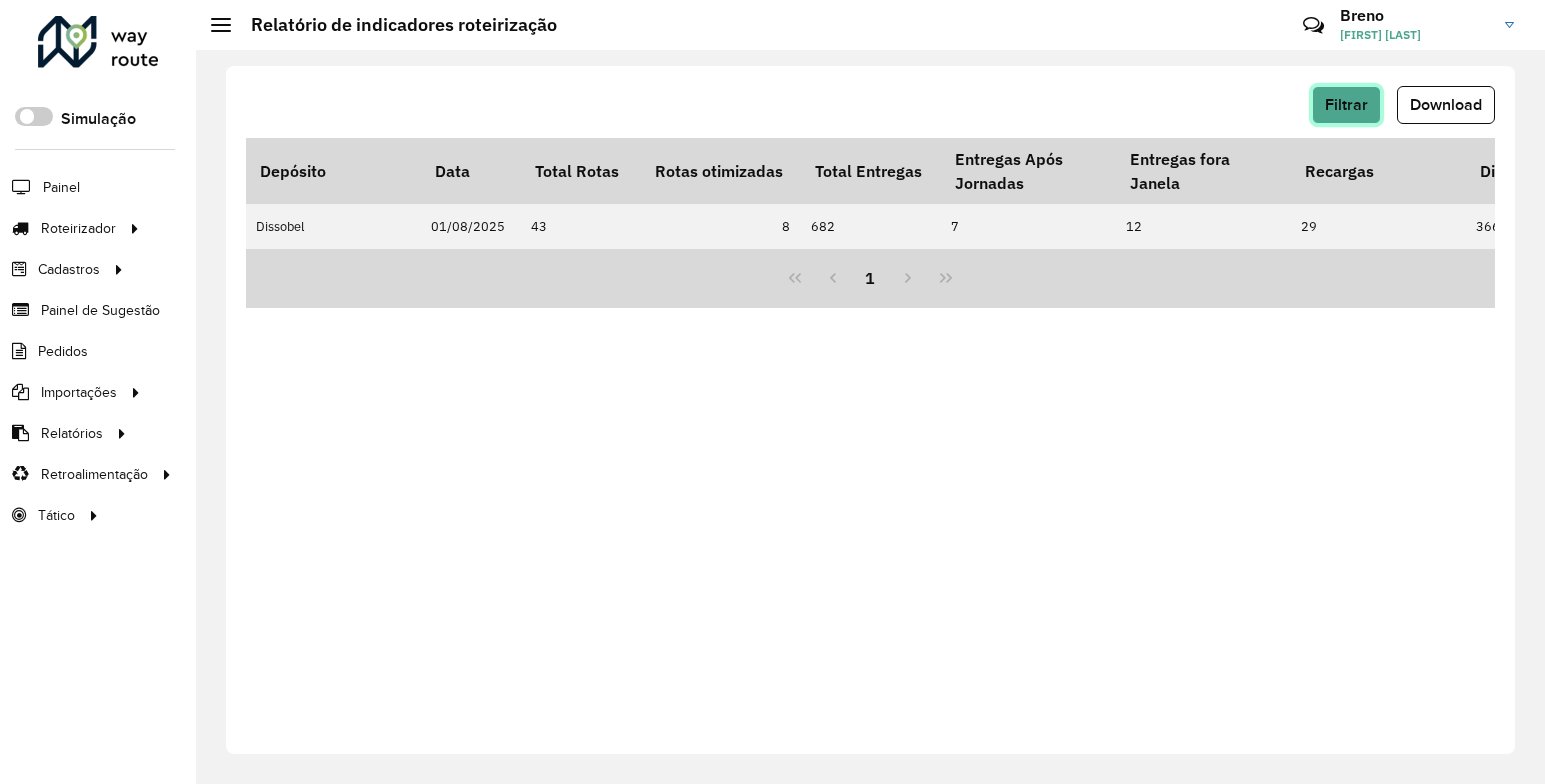click on "Filtrar" 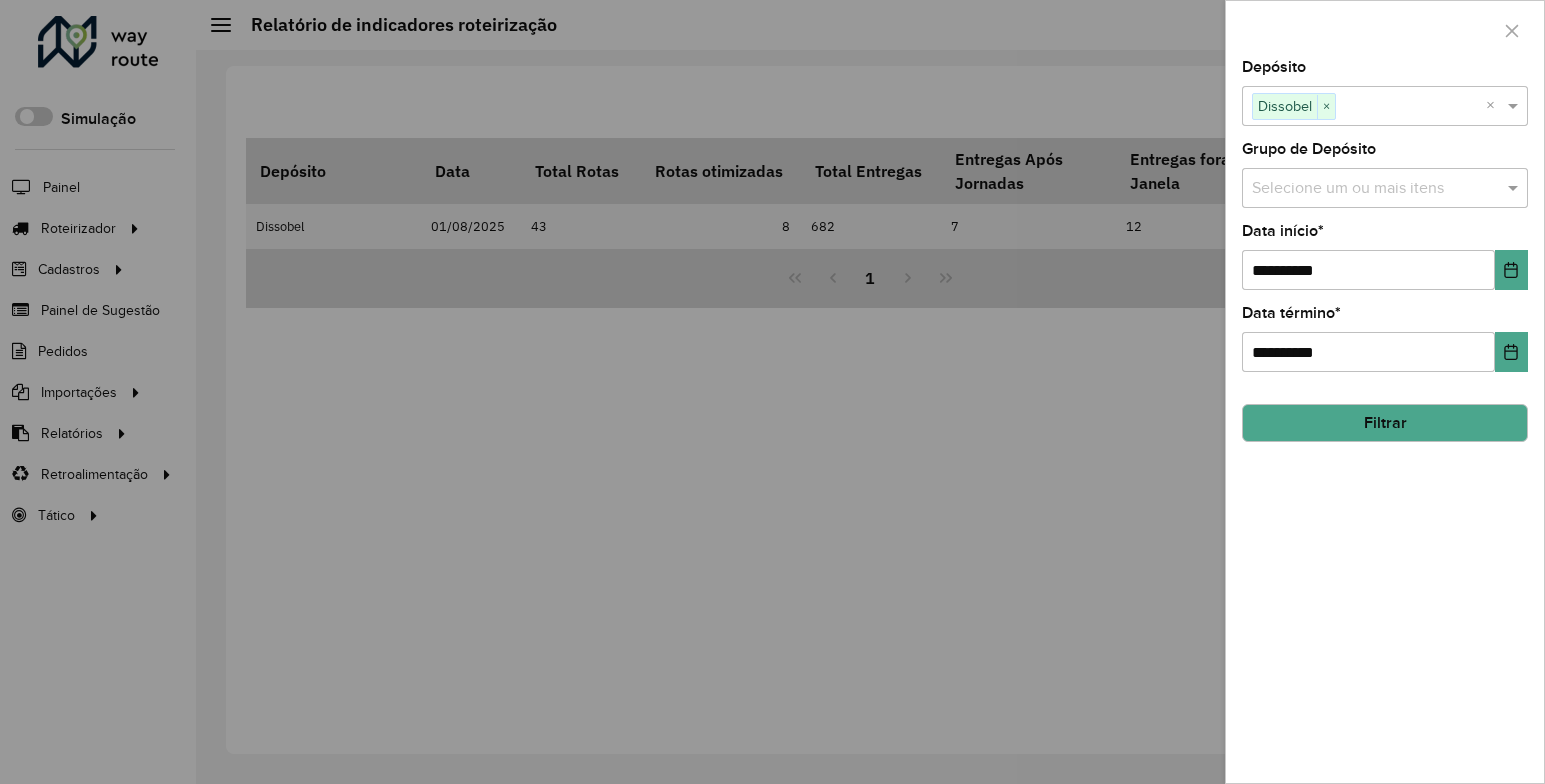 drag, startPoint x: 1087, startPoint y: 222, endPoint x: 1152, endPoint y: 190, distance: 72.44998 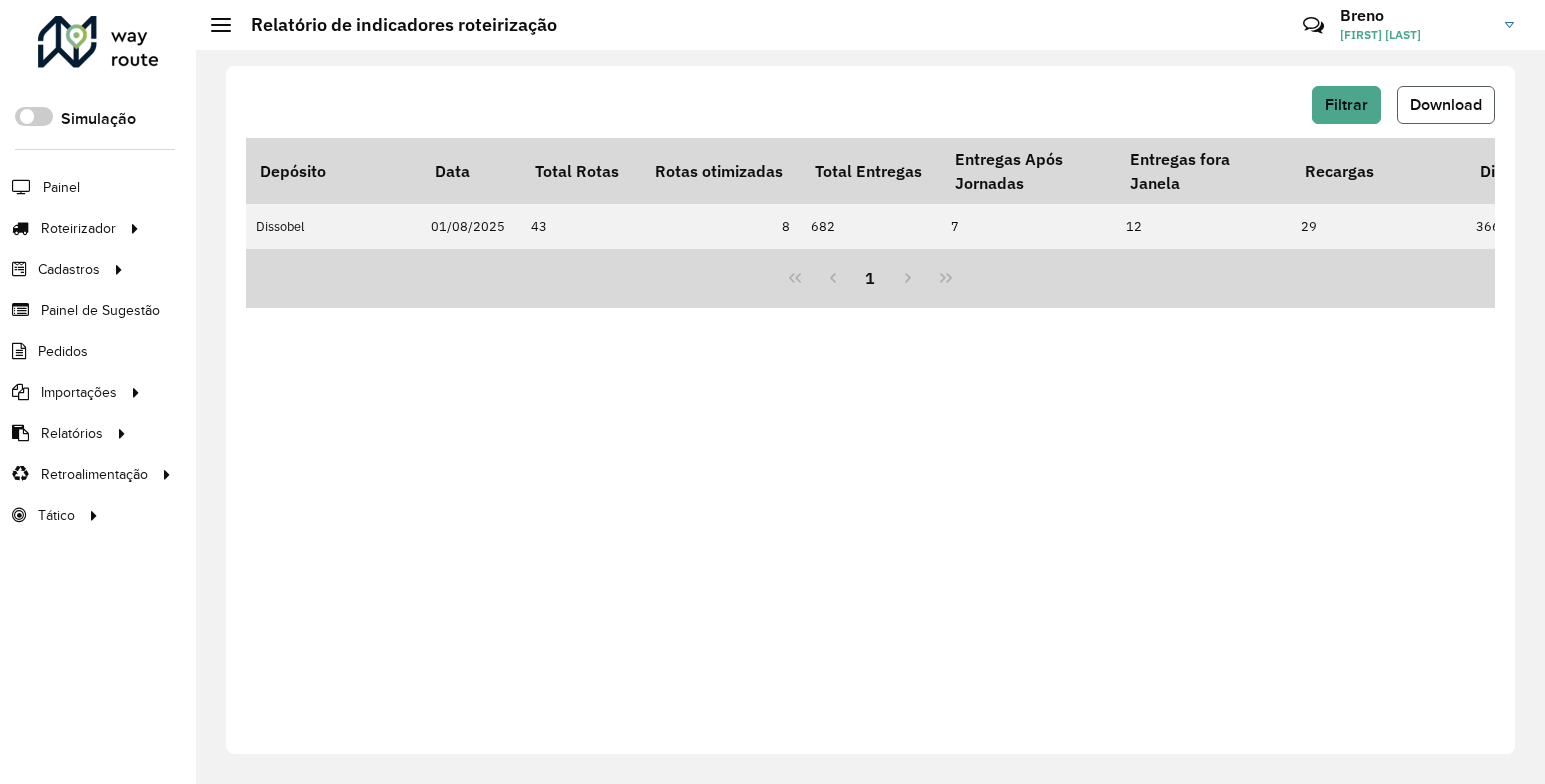click on "Download" 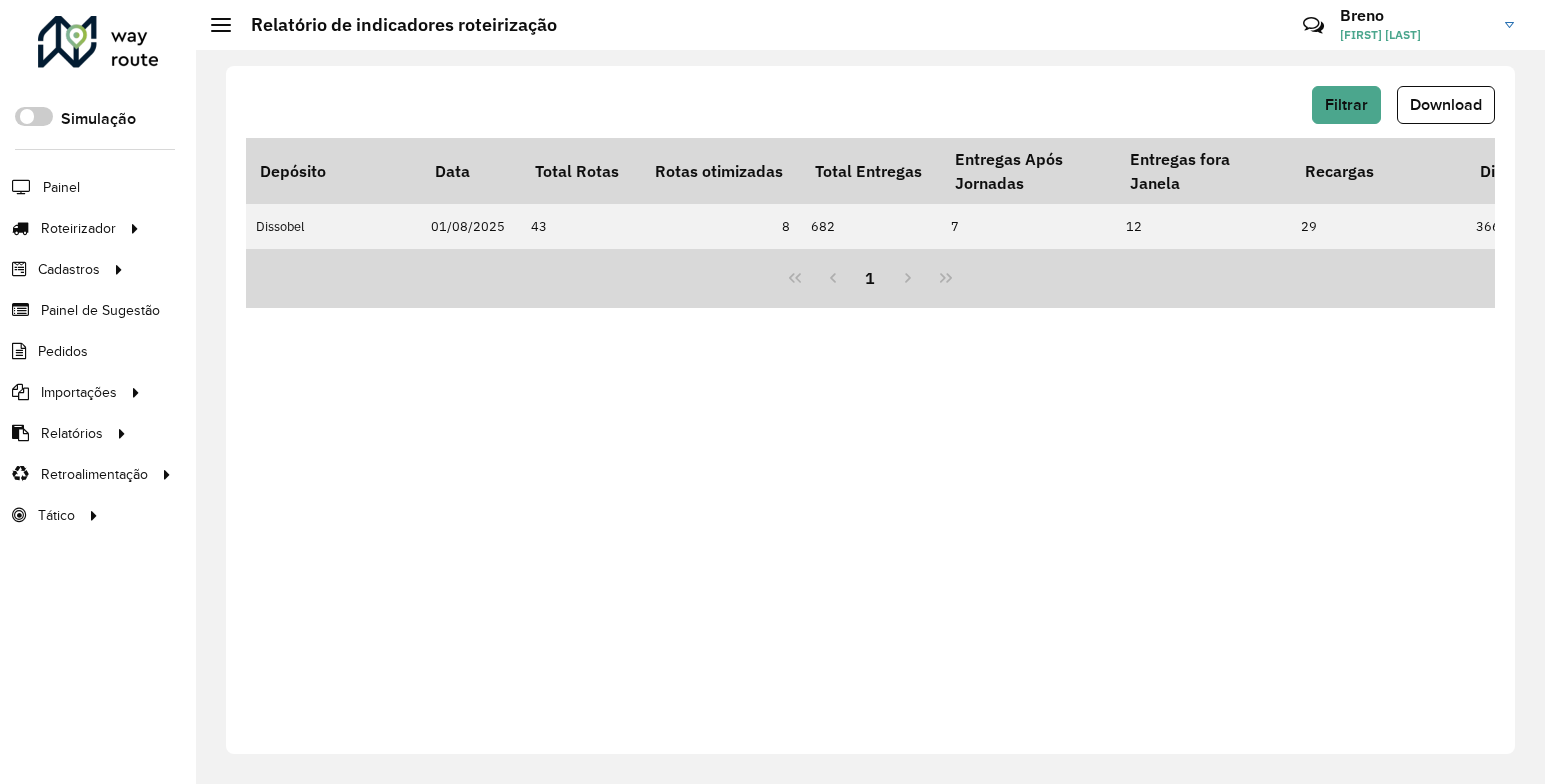 click on "Filtrar   Download   Depósito  Data  Total Rotas   Rotas otimizadas   Total Entregas   Entregas Após Jornadas   Entregas fora Janela  Recargas  Distância Total   Rotas Excesso Peso   Rotas Excesso Capacidade   Rotas Estouro Jornada   Rotas Improdutivas   Meta Ocupação (Capacidade)   Média Ocupação (Capacidade)   Média ocupação Mês (Capacidade)   Meta Ocupação (Peso)   Média Ocupação (Peso)   Média Ocupação Mês(Peso)   Meta Ocupação (Frota)   Média Ocupação (Frota)   Meta Caixas/viagem   Média Caixas/viagem   Capacidade Importada   Capacidade Roteirizada   Capacidade não Roteirizada   Peso Importado   Peso Roteirizado   Peso Não Roteirizado   Km Médio/Entrega   Tempo Médio/Rota   Tempo Total Sessões   Início Primeira Roteirização   Exportação Última Roteirização   Quantidade Sessões   Tempo Líquido Sessão   Tempo Líquido / Rota   Tempo Setup   Tempo Setup / Sessão   Pedidos Roteirizados   Pedidos Não Roteirizados   Pedidos Importados  Dissobel  [DATE]   43  7" 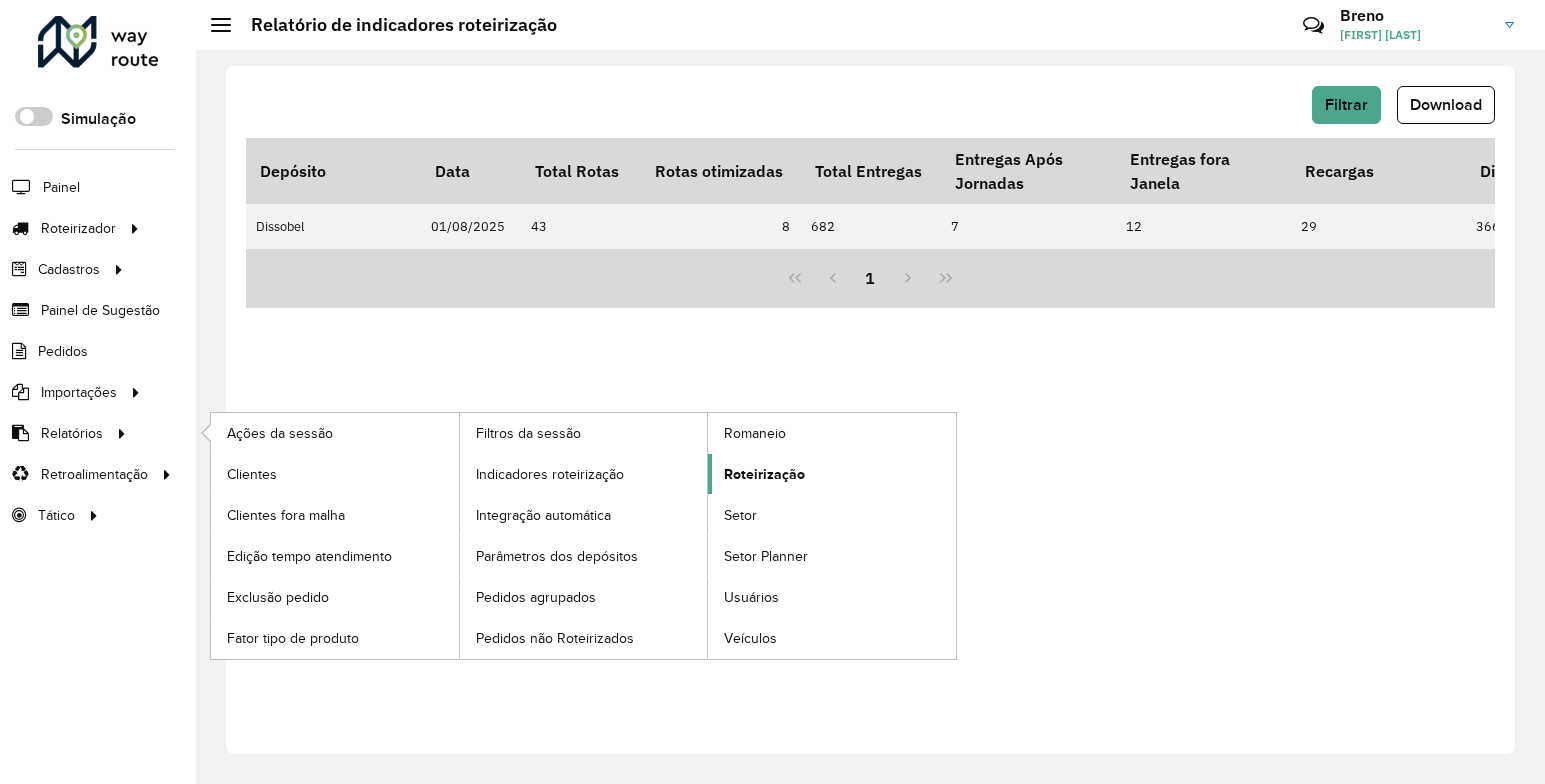 click on "Roteirização" 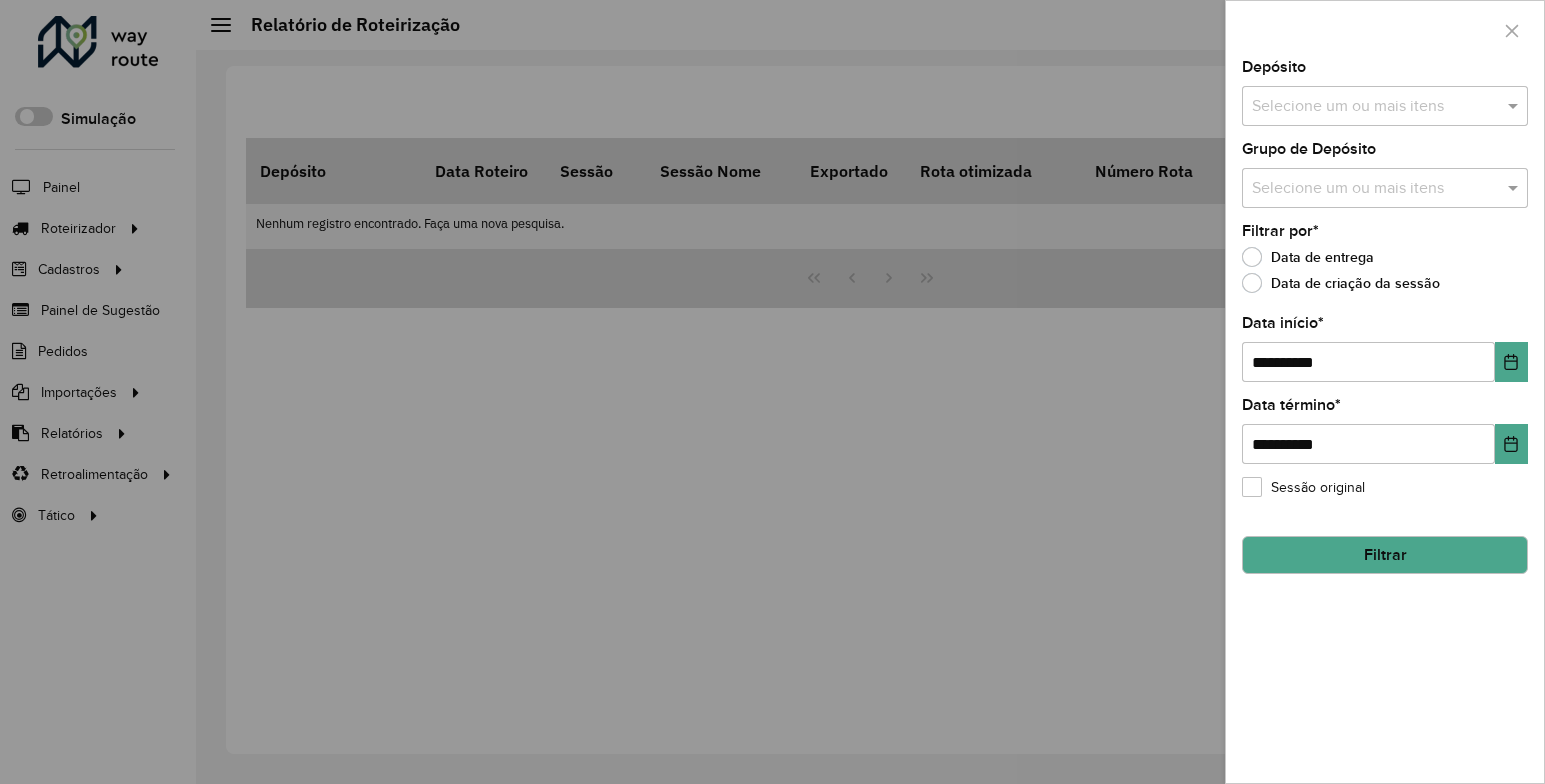 click on "Selecione um ou mais itens" at bounding box center (1385, 106) 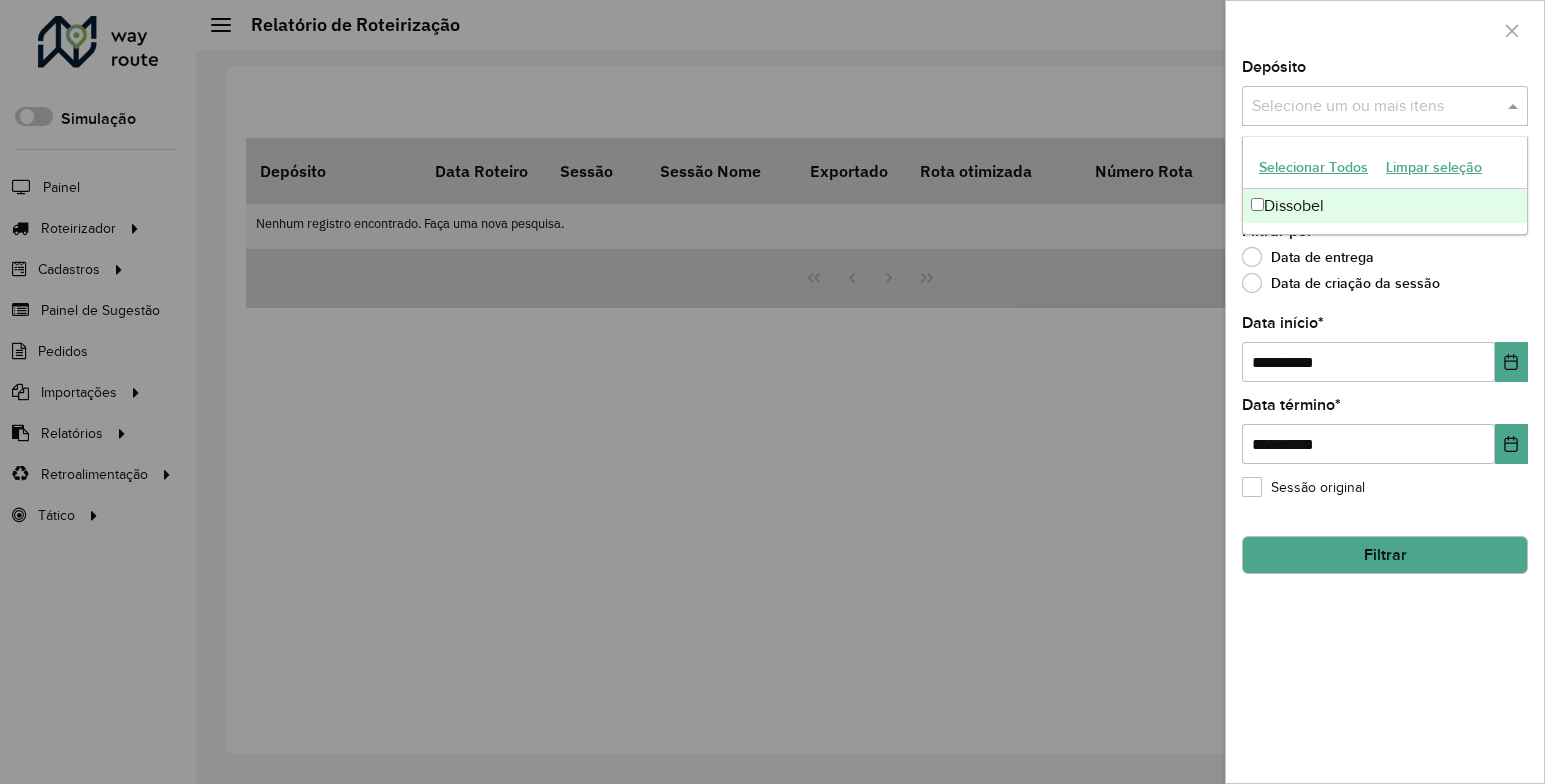 click on "Dissobel" at bounding box center [1385, 206] 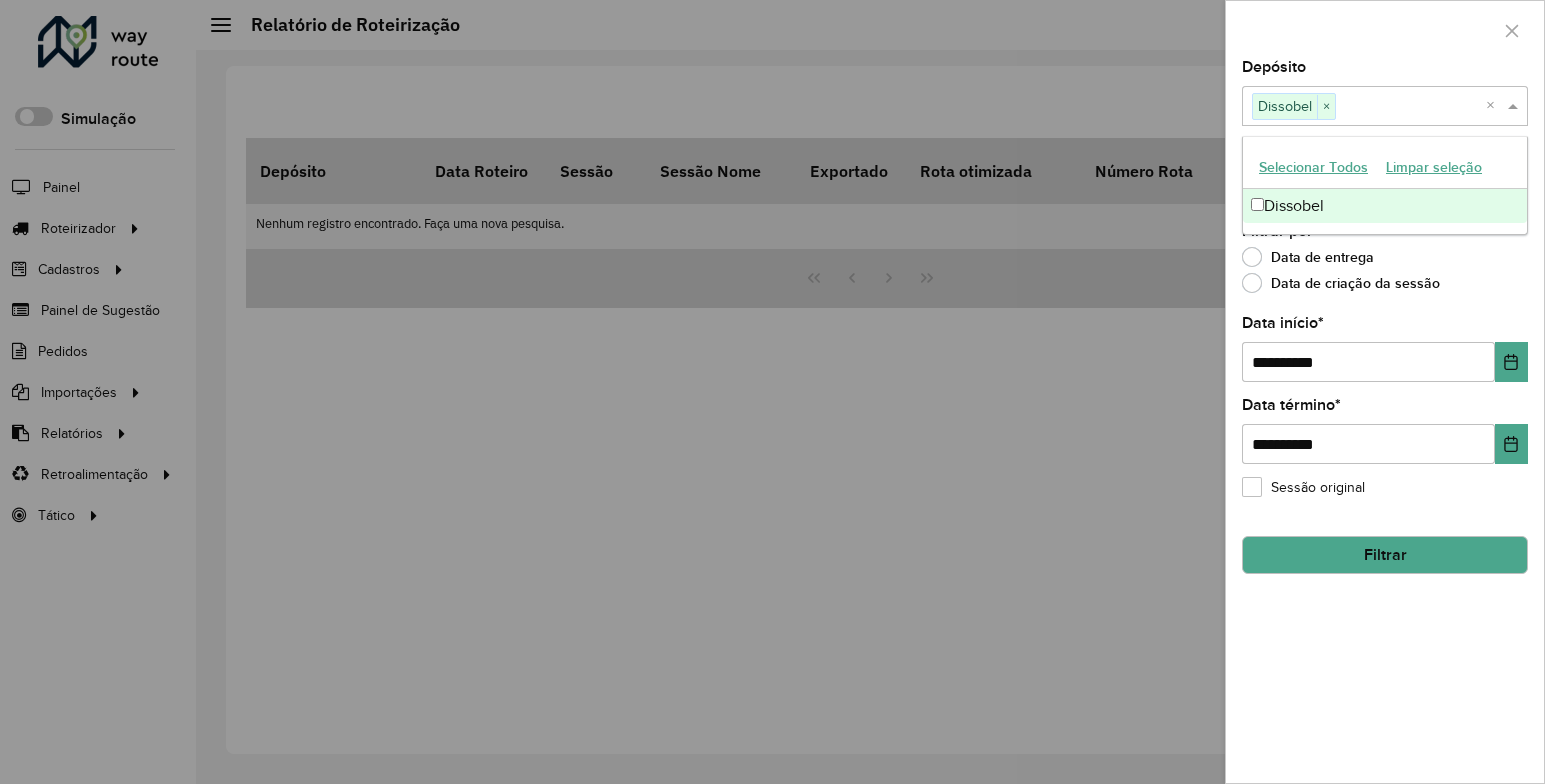click on "**********" 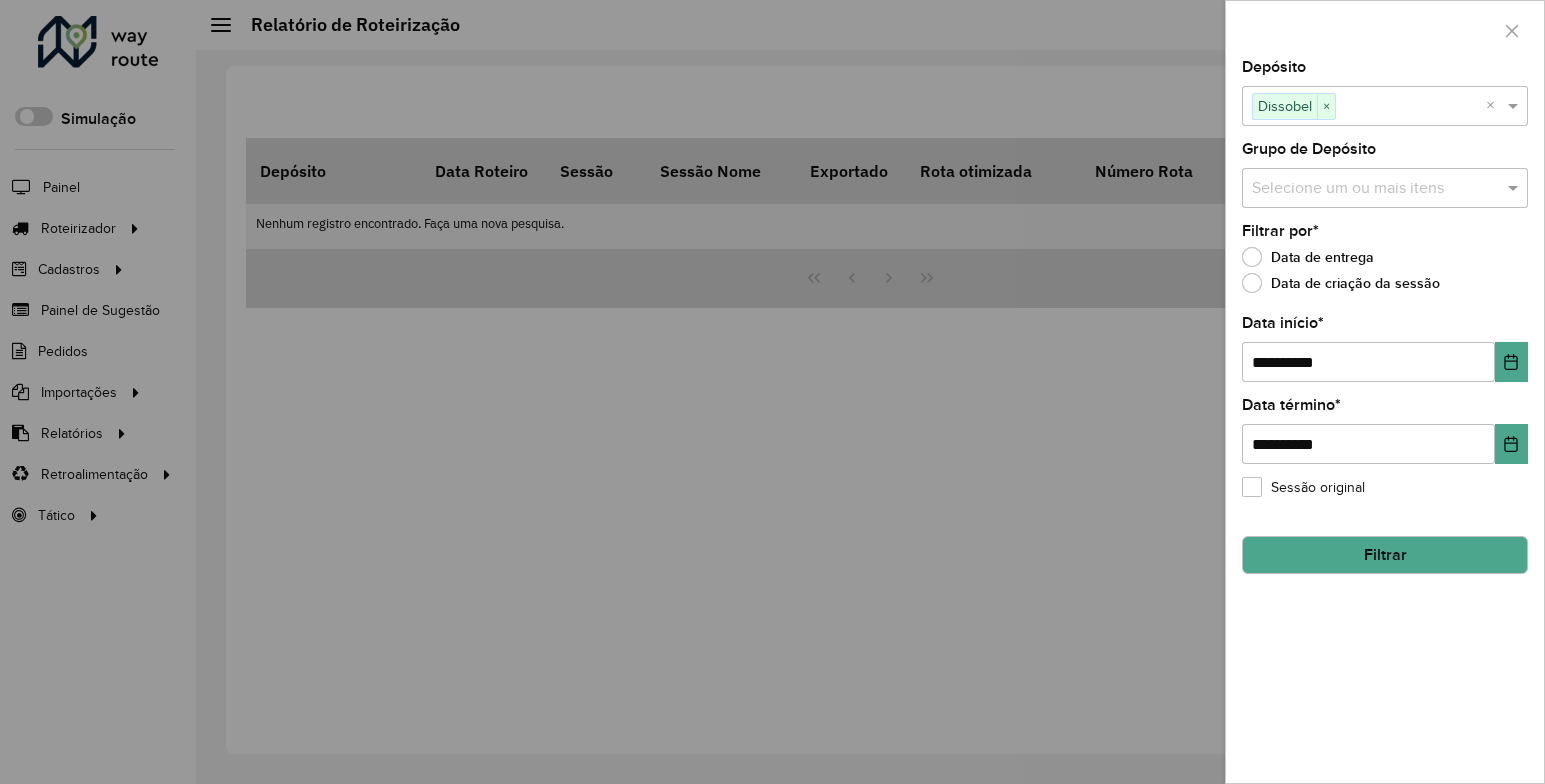 click on "Filtrar" 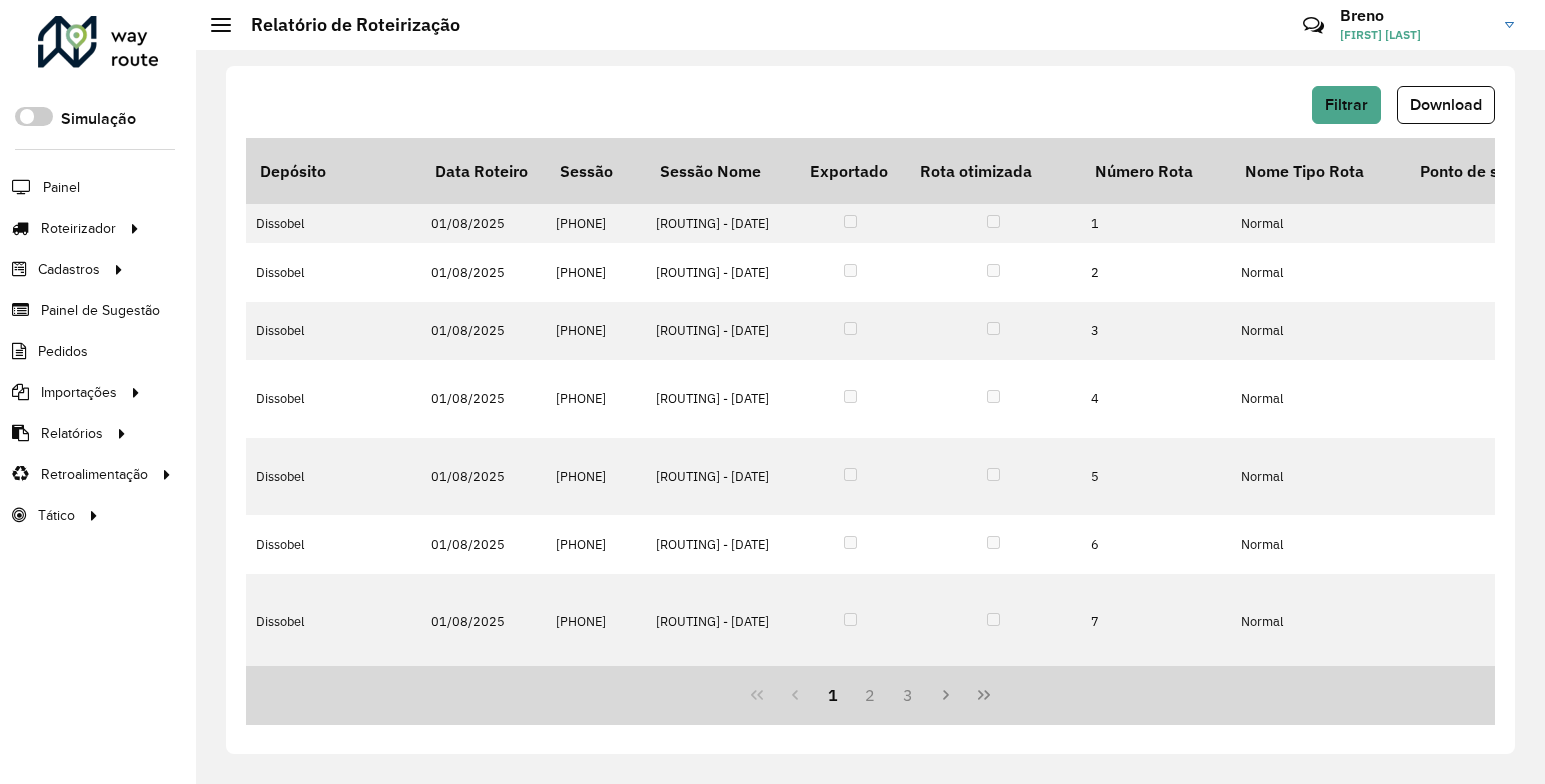 click on "Download" 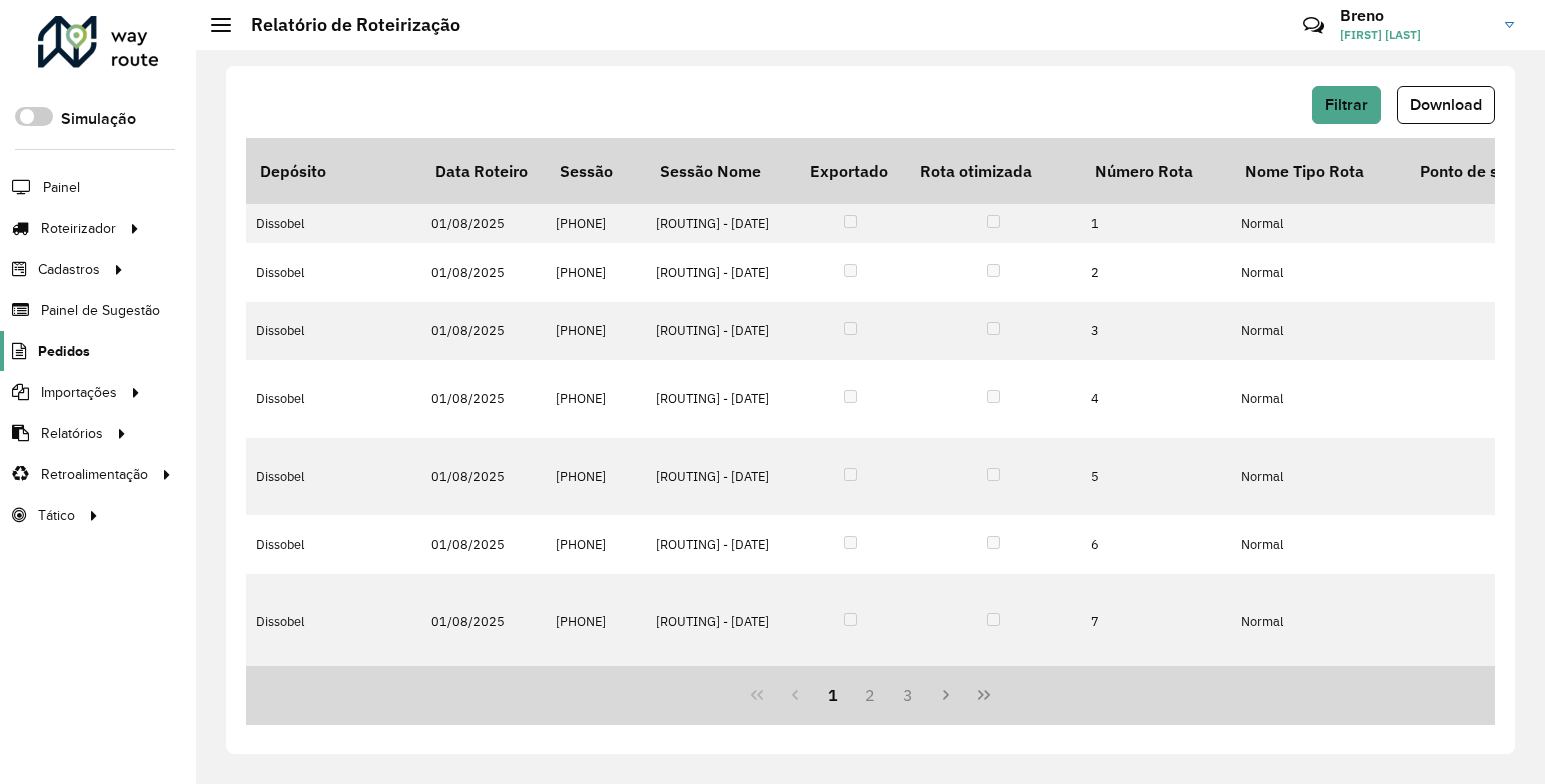 click on "Pedidos" 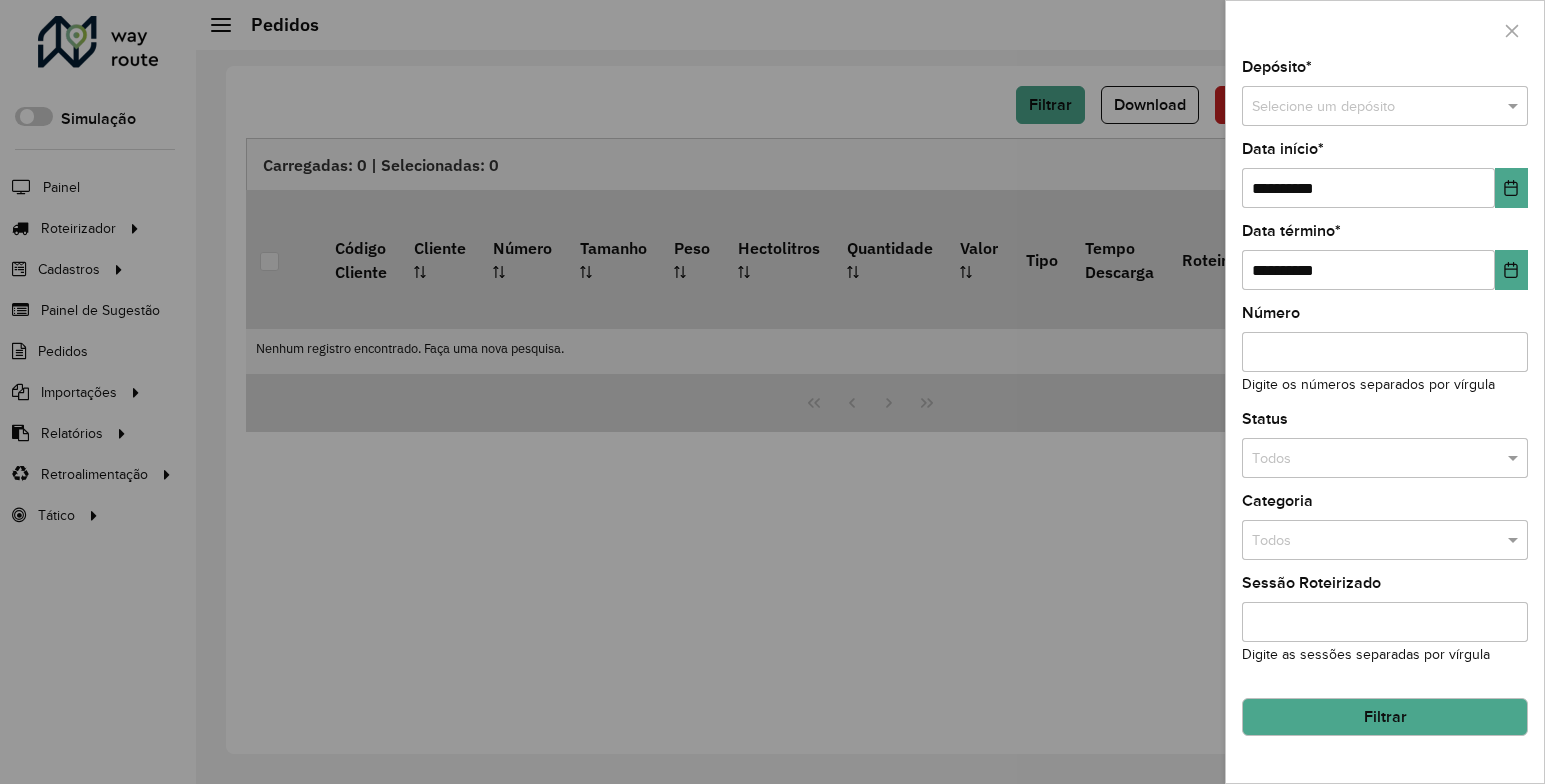 click at bounding box center [1365, 107] 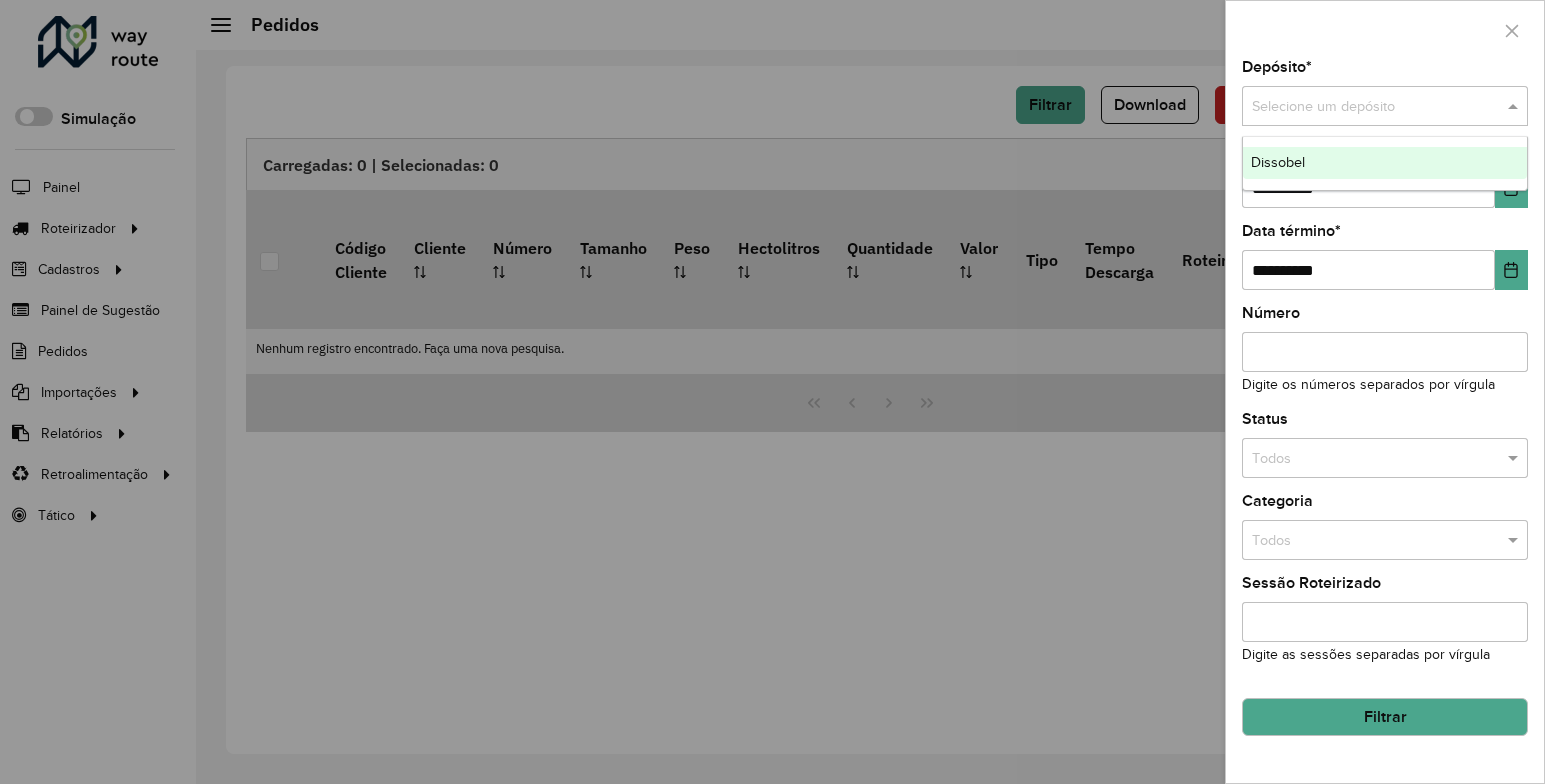 click on "Dissobel" at bounding box center [1385, 163] 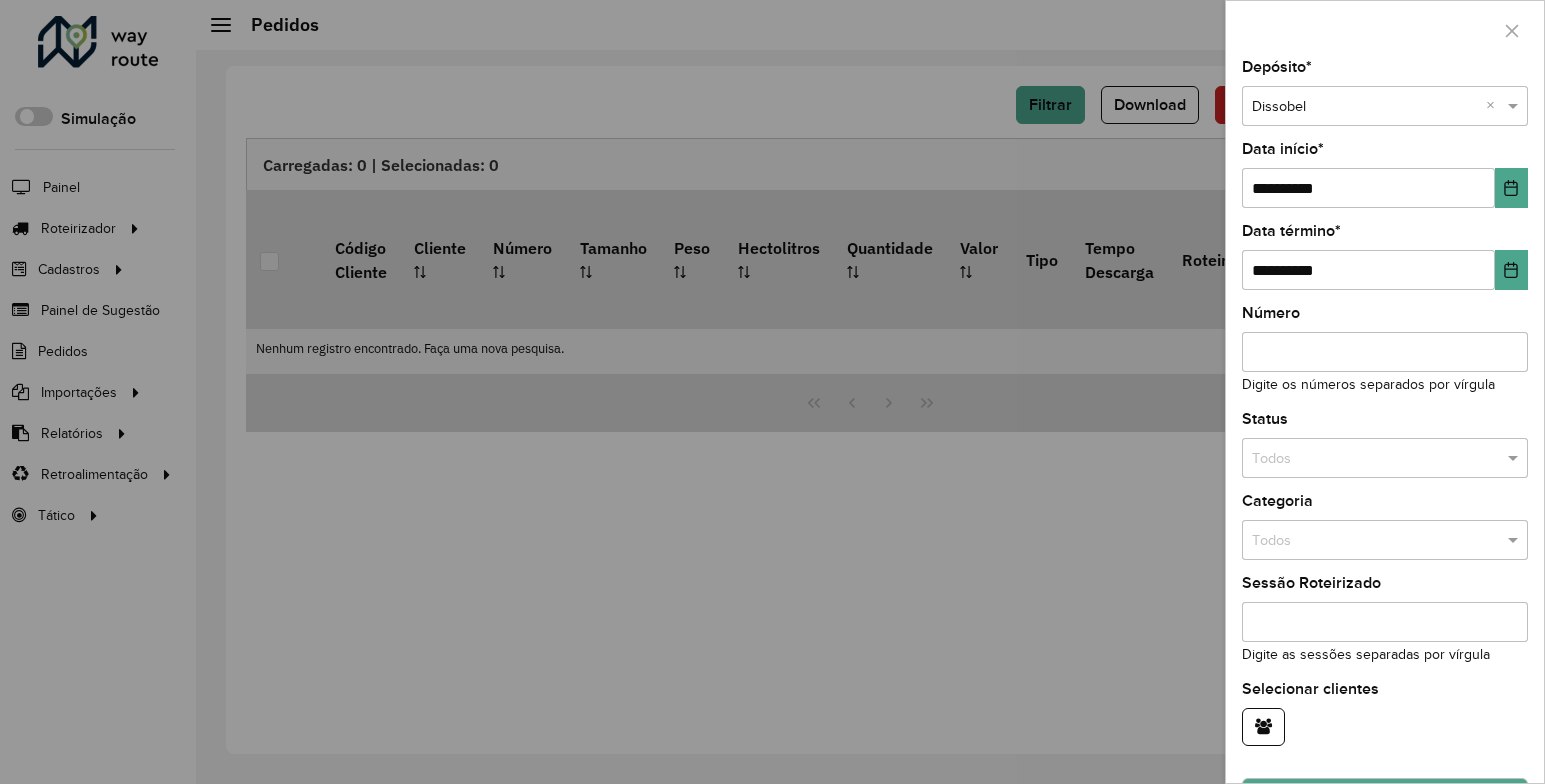 scroll, scrollTop: 58, scrollLeft: 0, axis: vertical 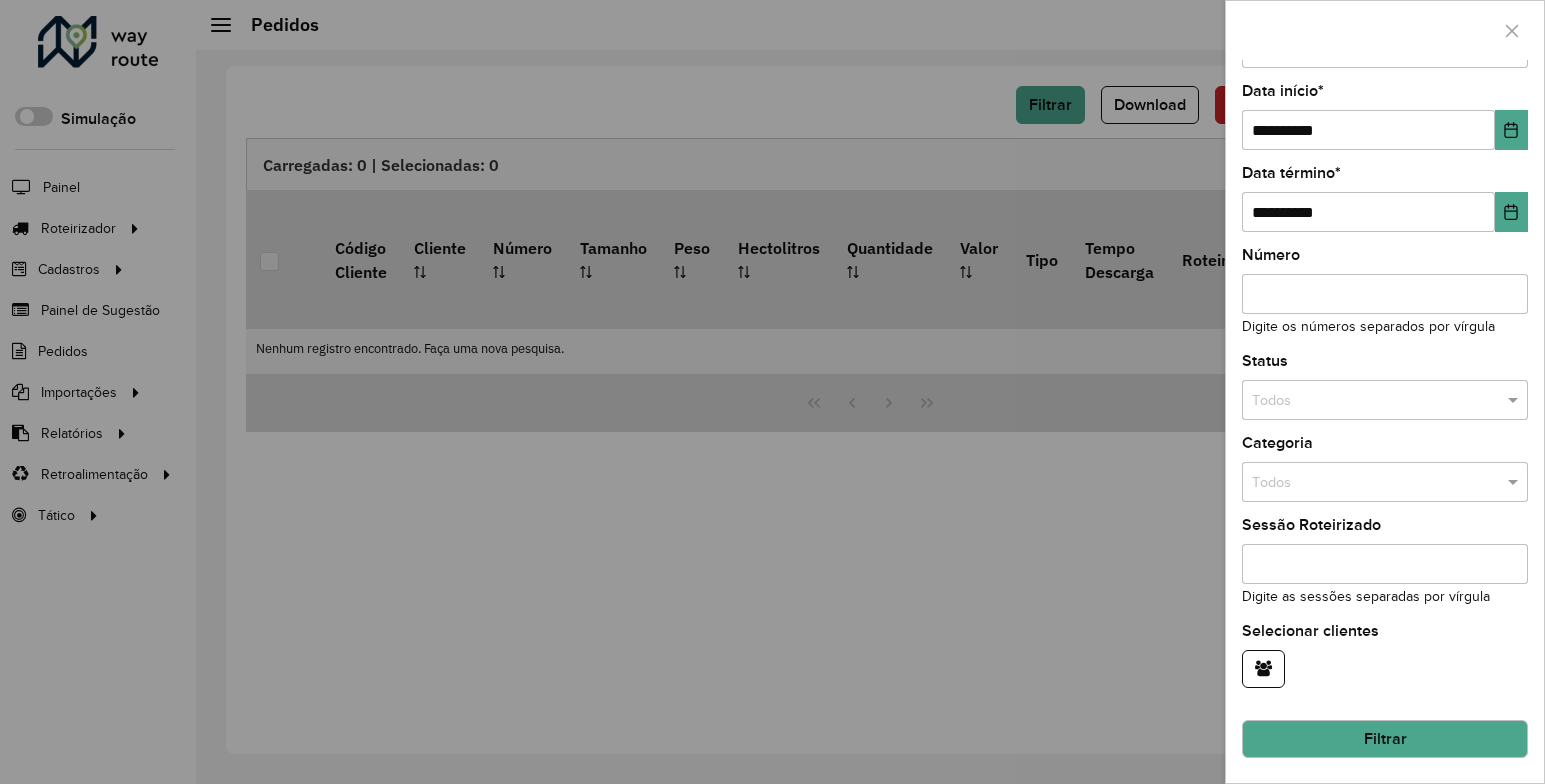 click on "Filtrar" 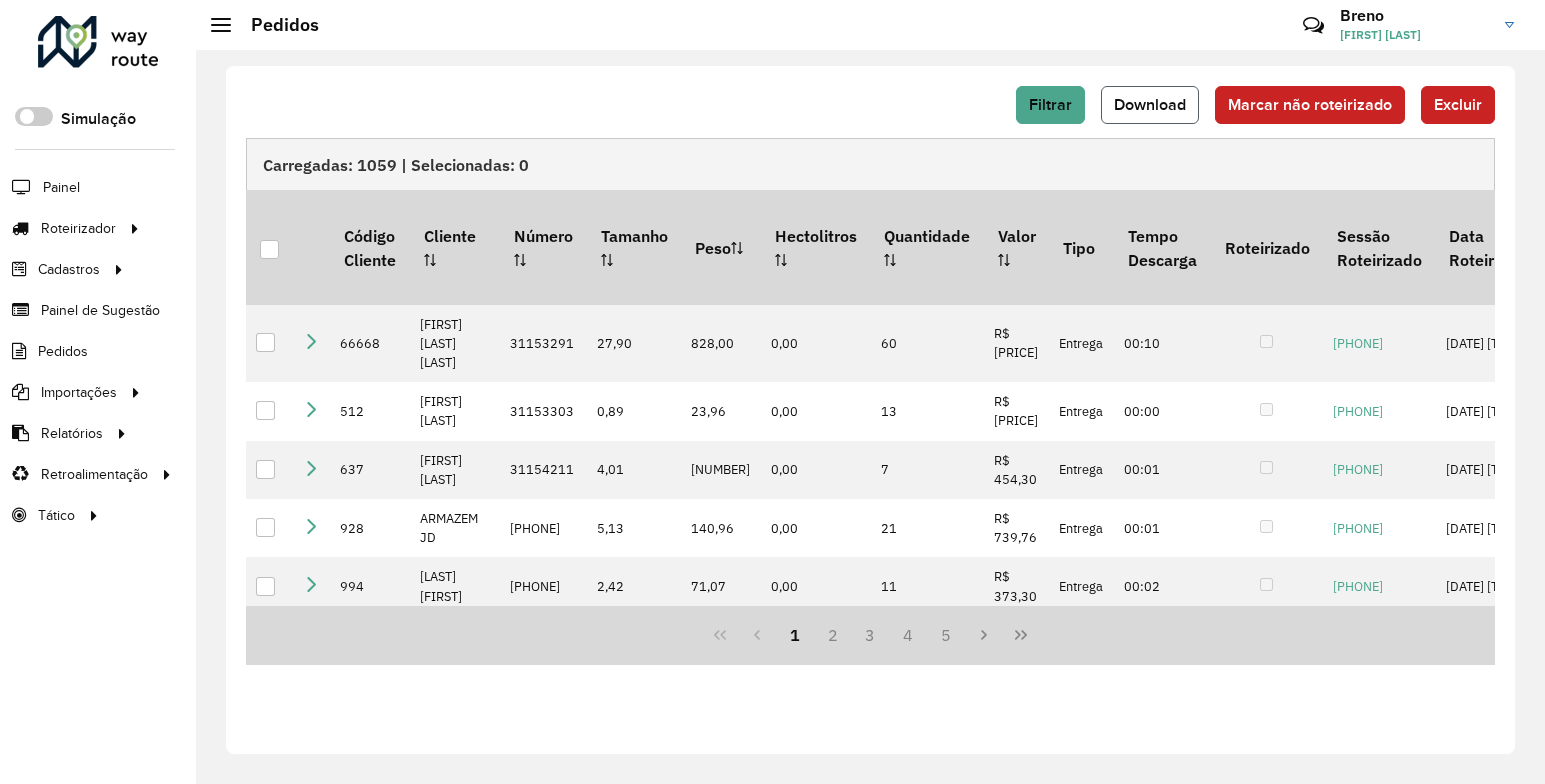 click on "Download" 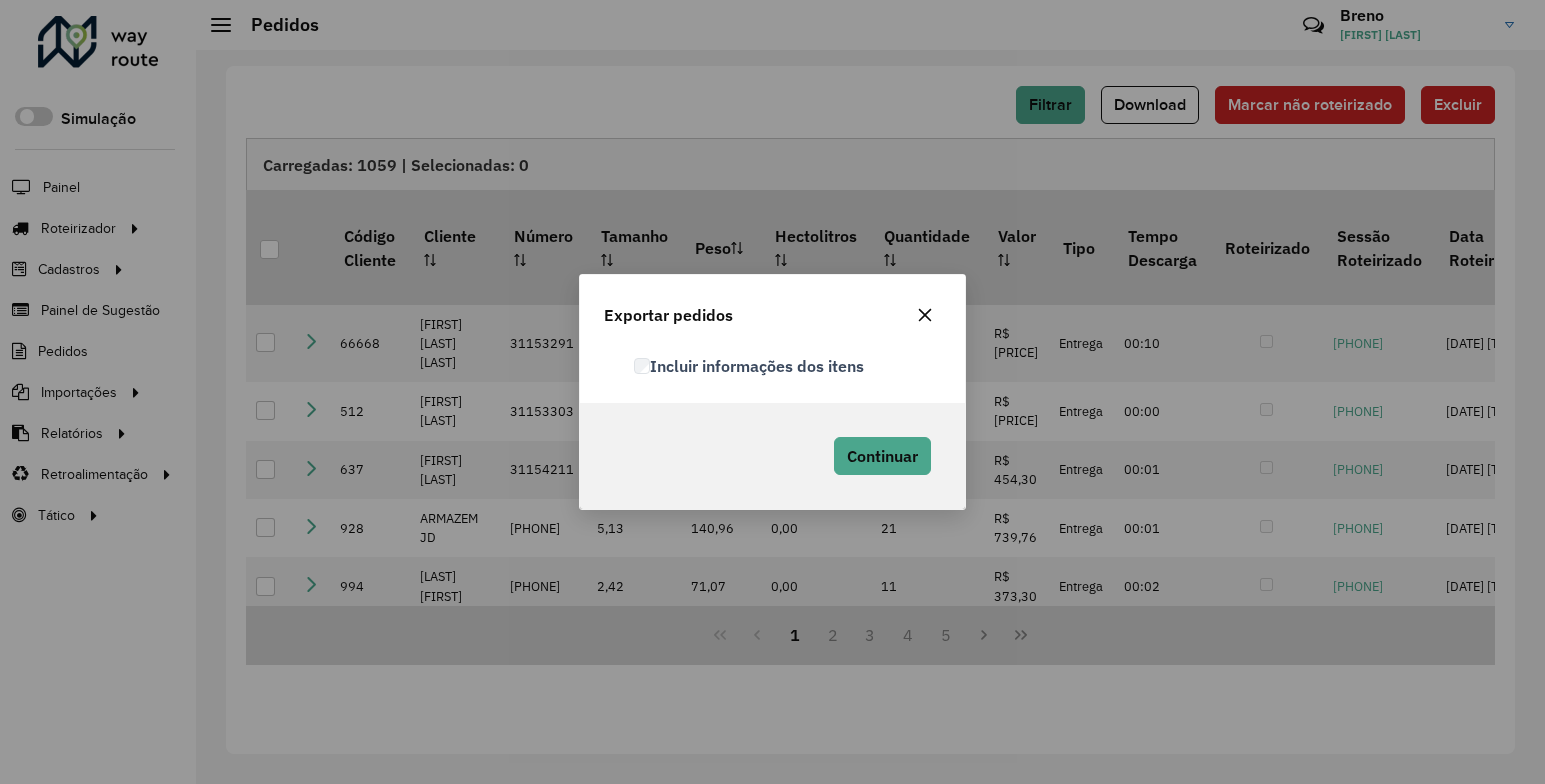 click on "Incluir informações dos itens" 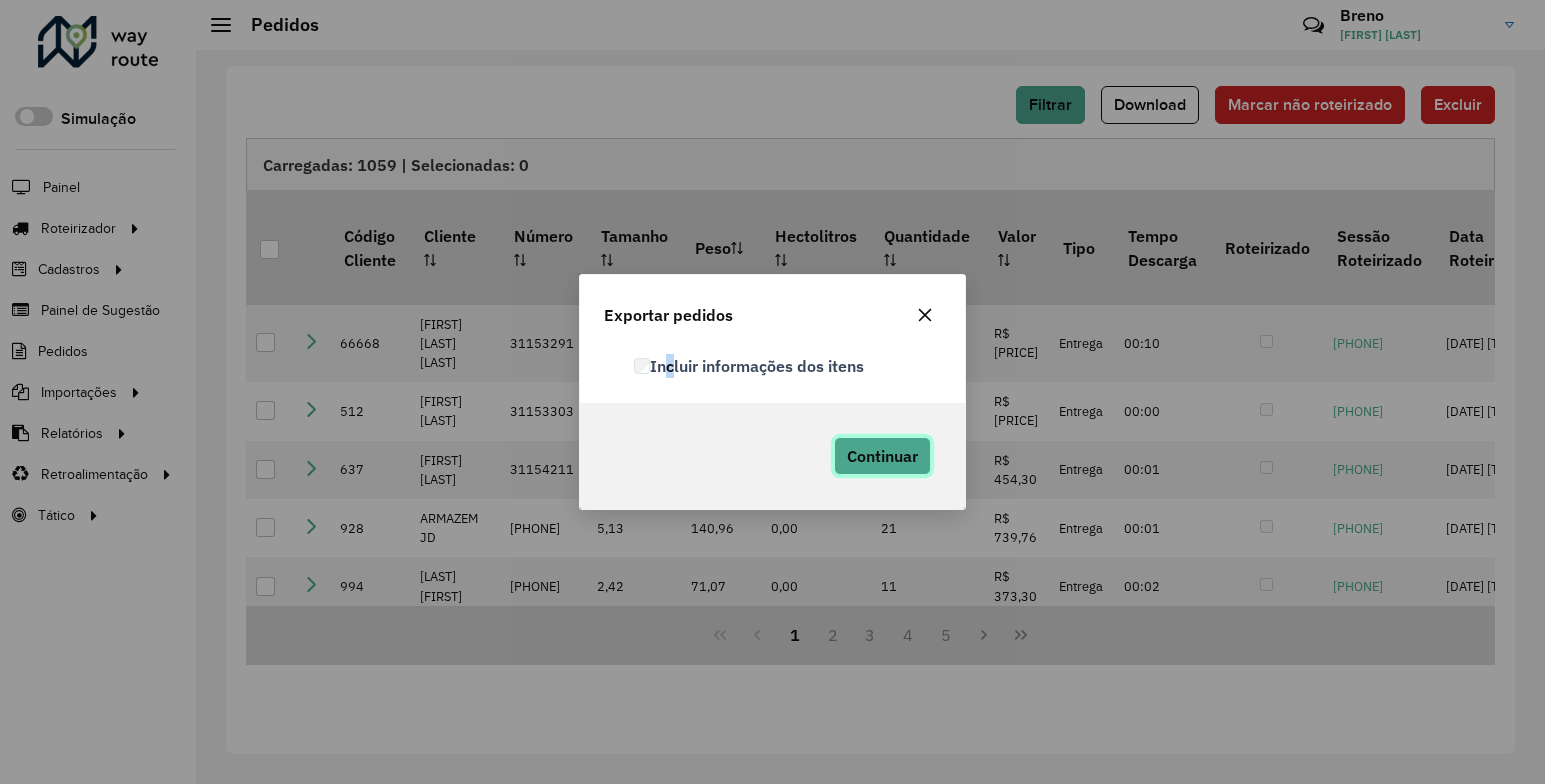 drag, startPoint x: 667, startPoint y: 364, endPoint x: 870, endPoint y: 458, distance: 223.7074 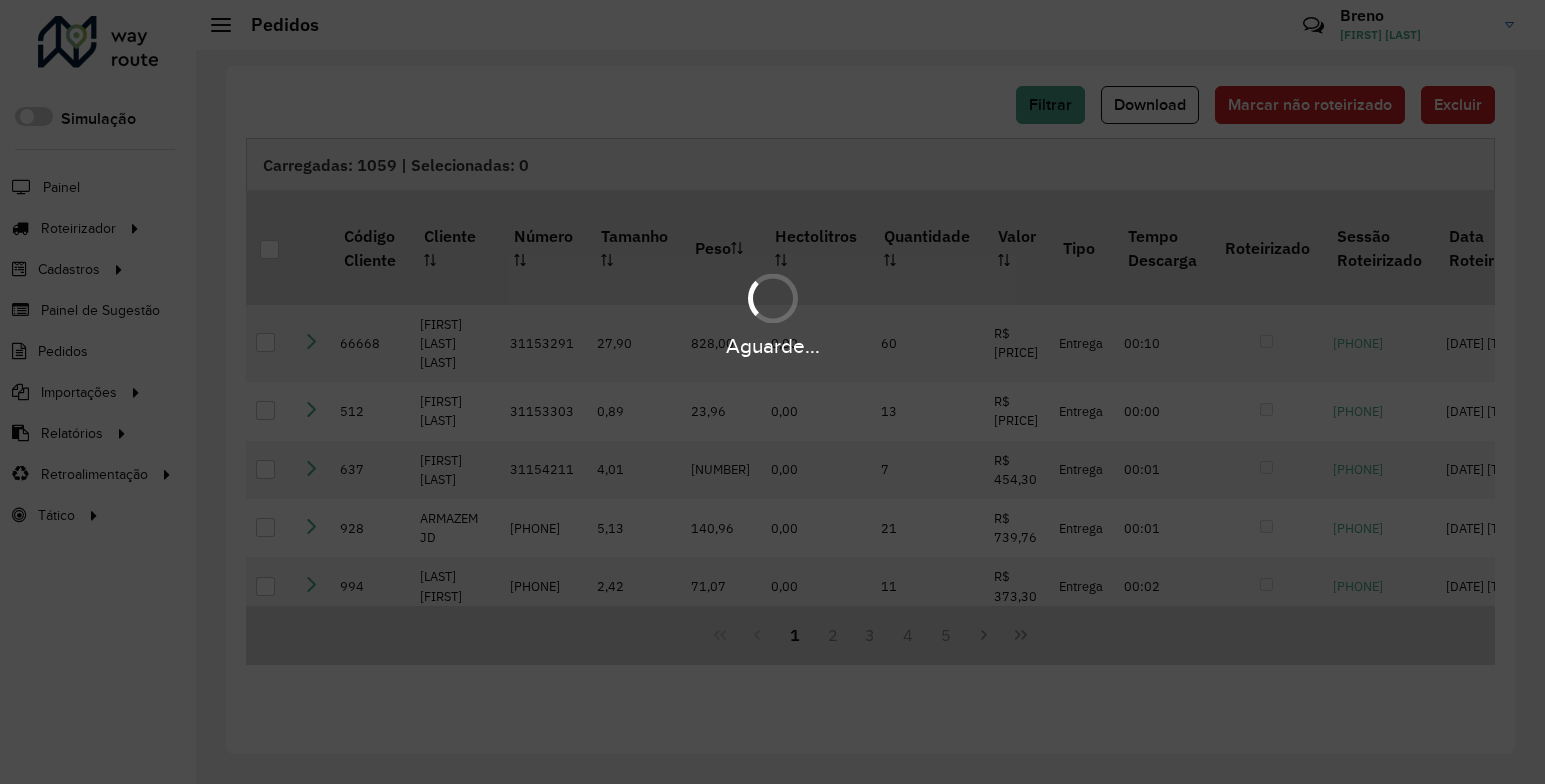 click on "Aguarde..." at bounding box center (772, 313) 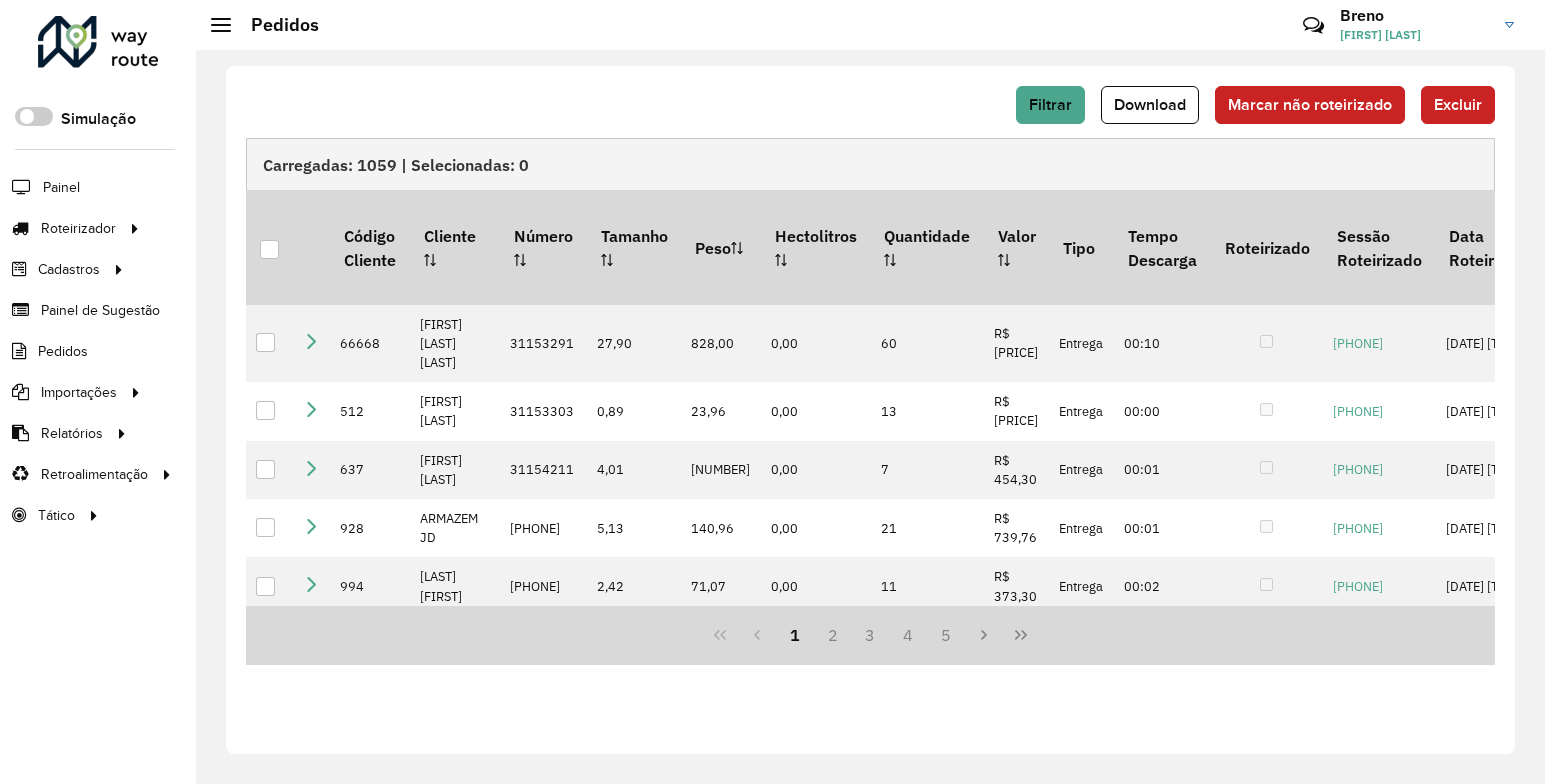 drag, startPoint x: 865, startPoint y: 168, endPoint x: 893, endPoint y: 160, distance: 29.12044 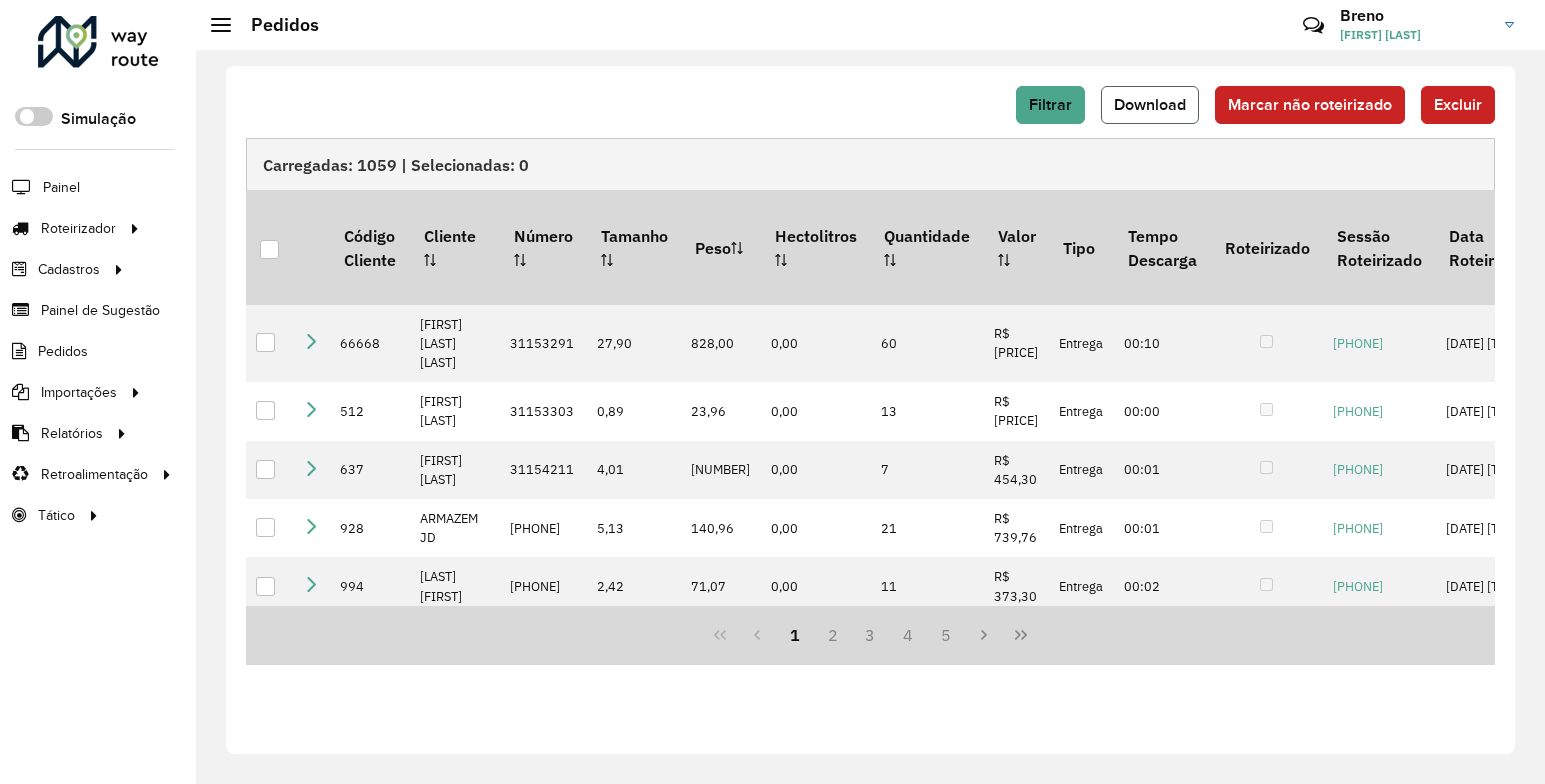 click on "Download" 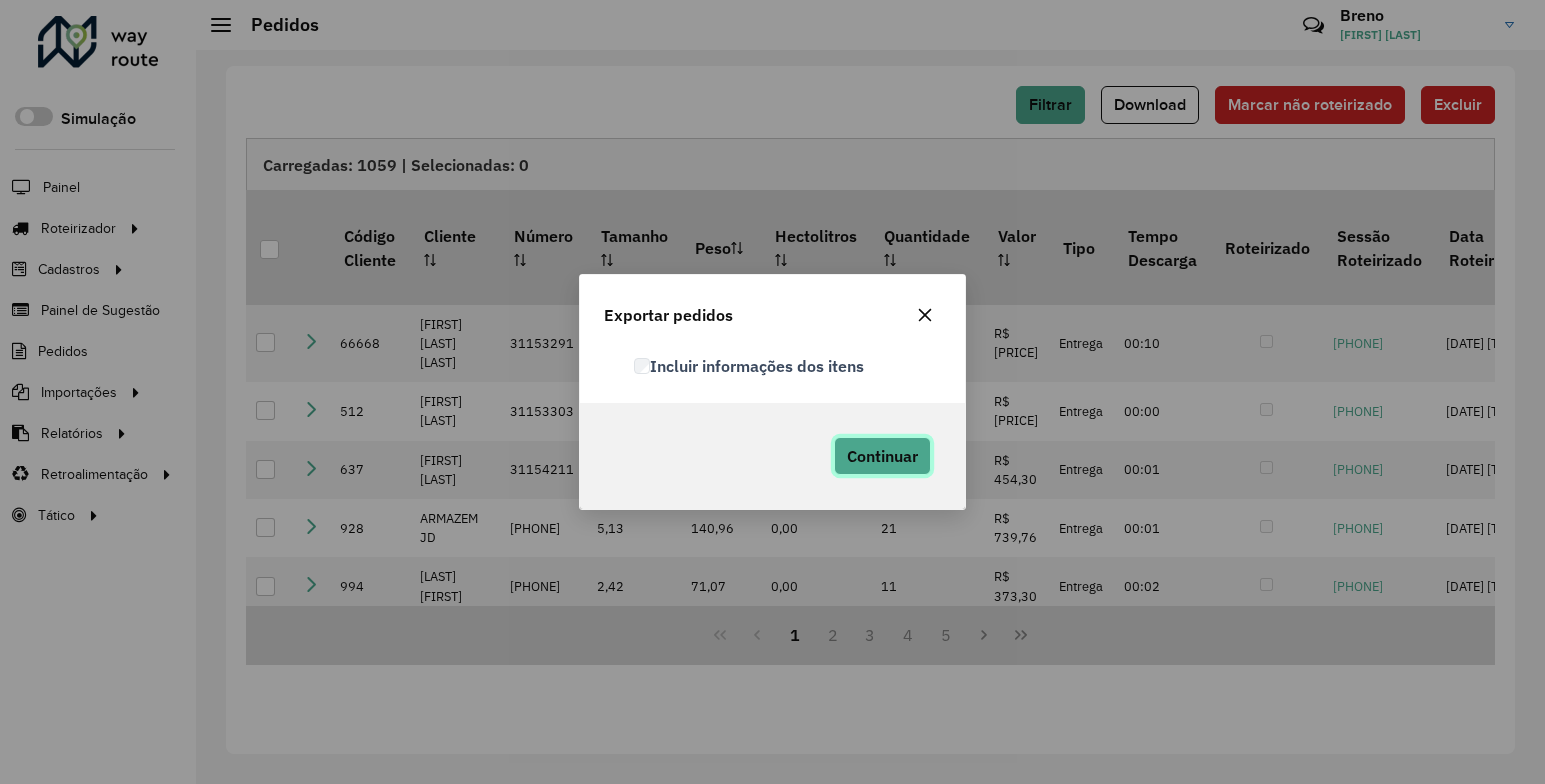 click on "Continuar" 